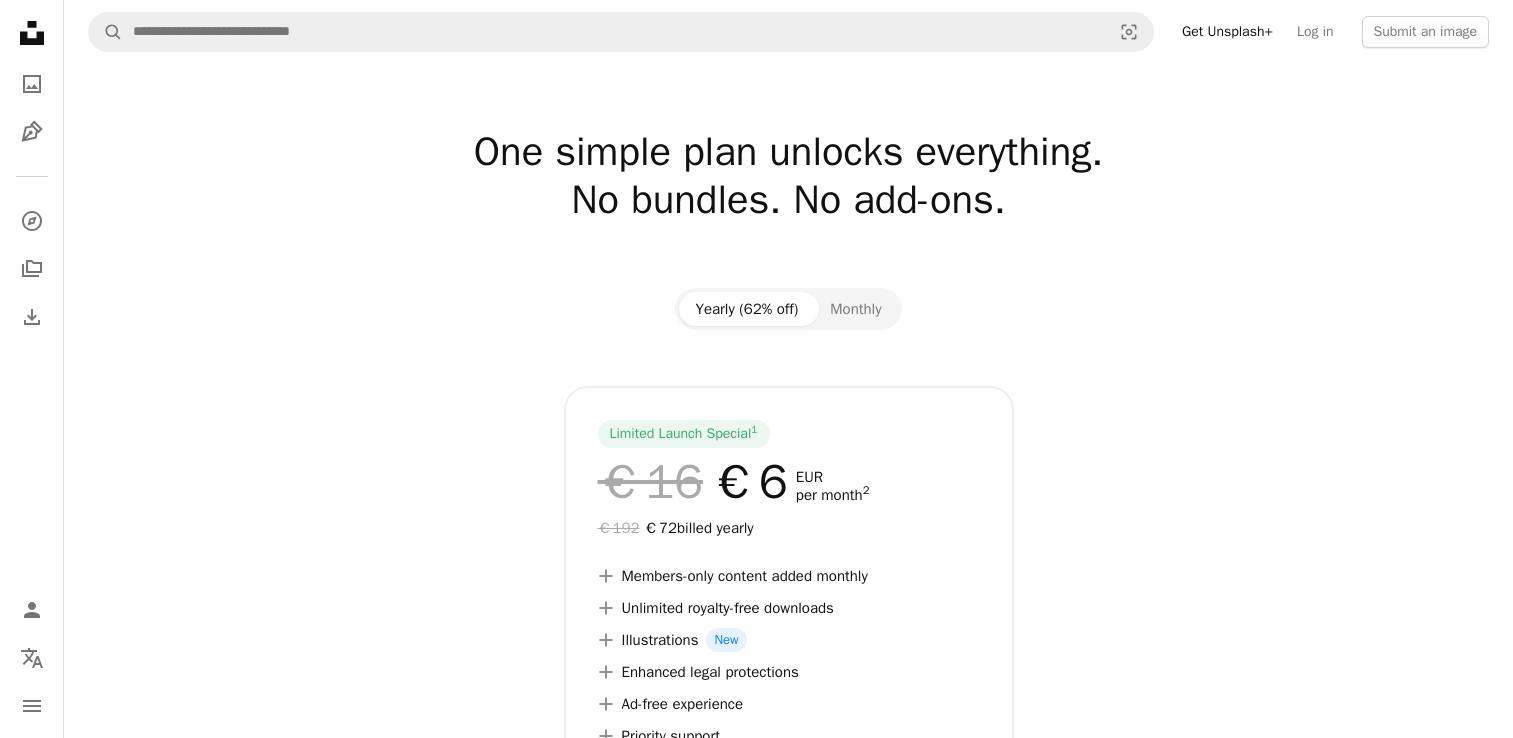 scroll, scrollTop: 0, scrollLeft: 0, axis: both 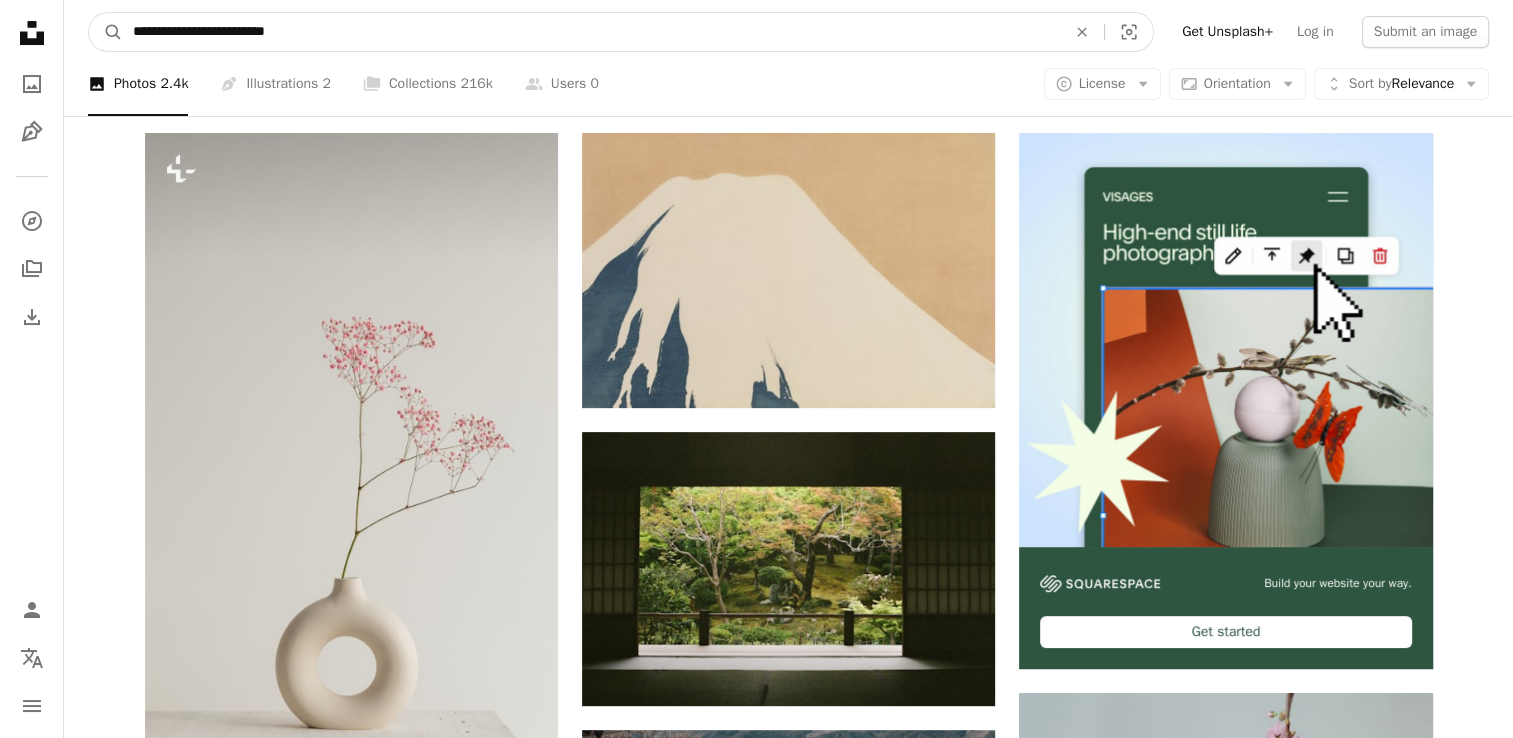 click on "**********" at bounding box center [591, 32] 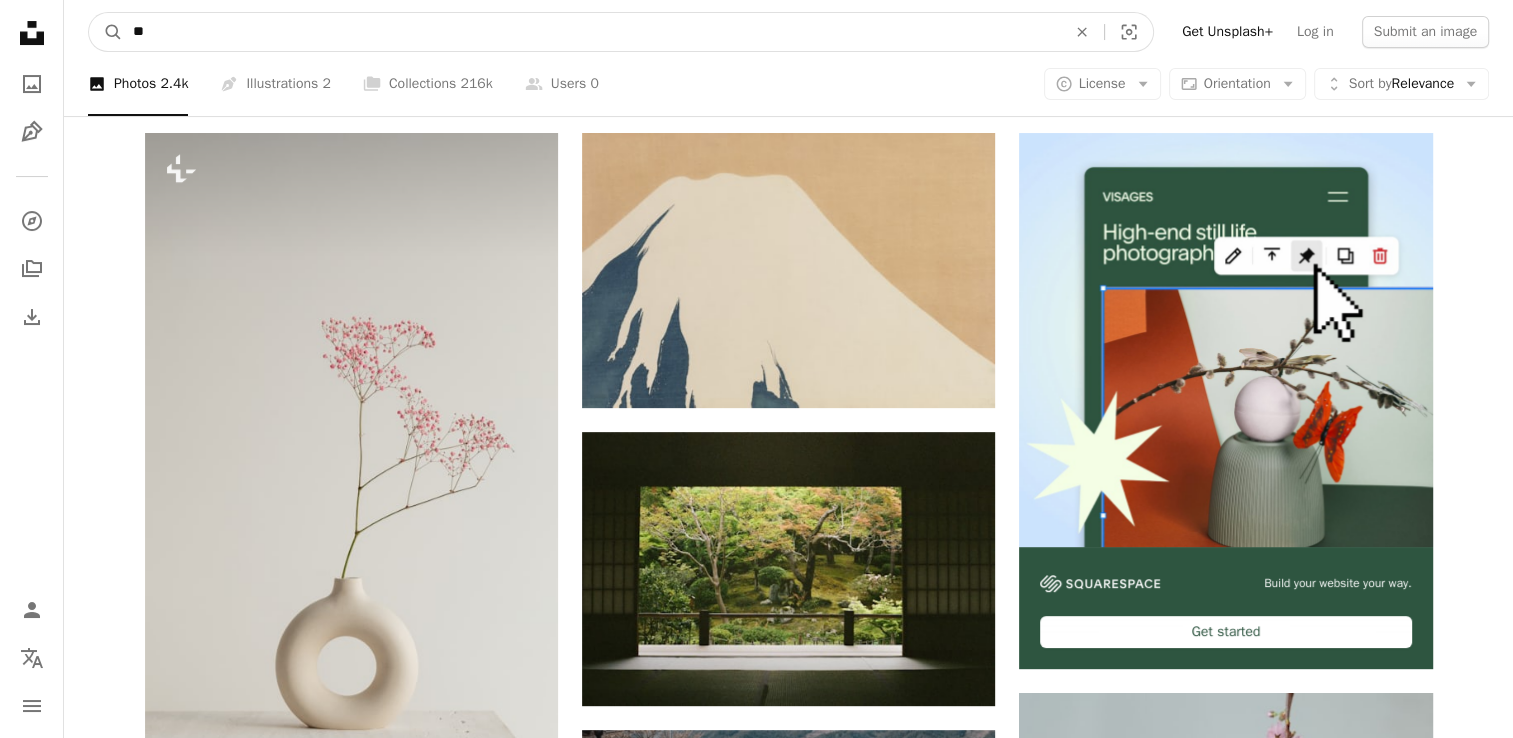 type on "*" 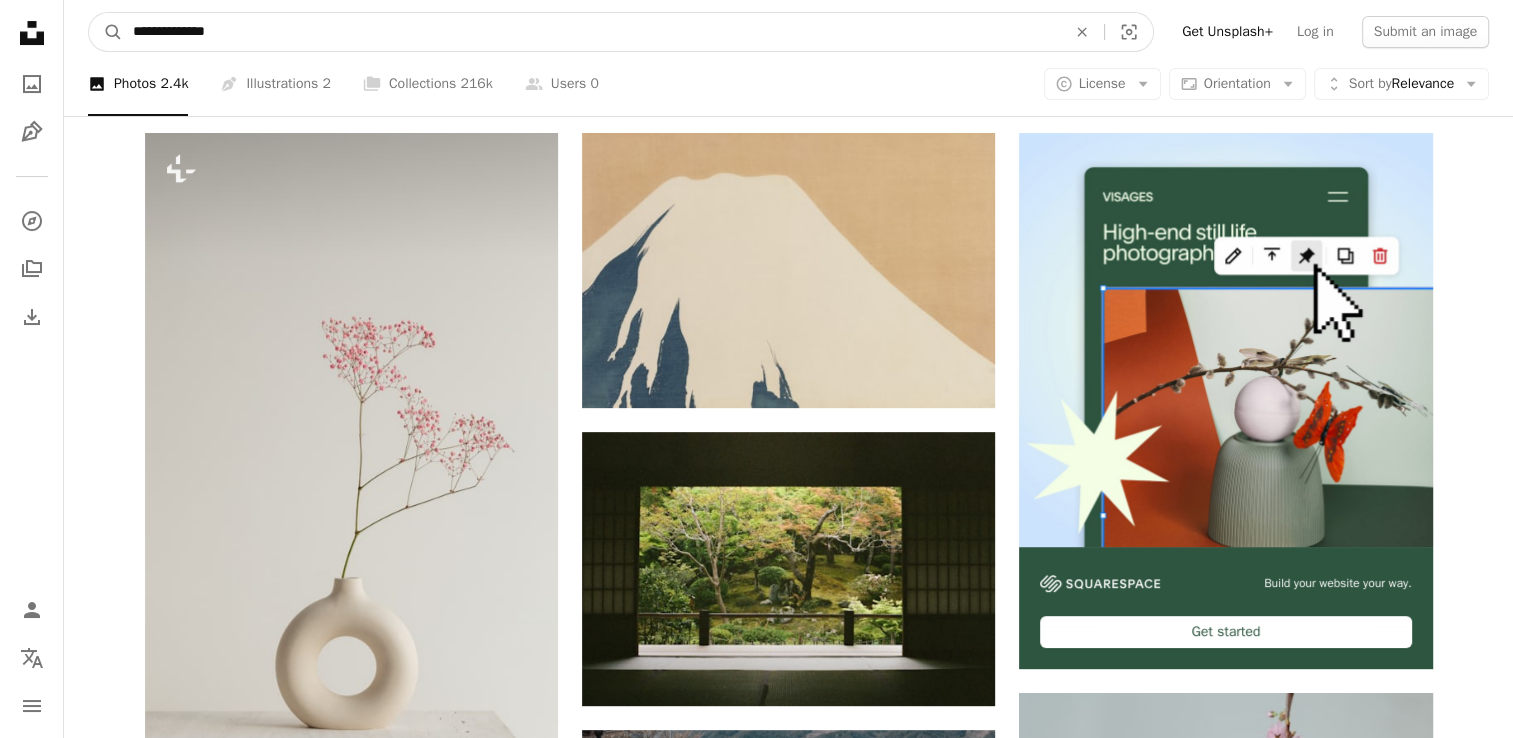 type on "**********" 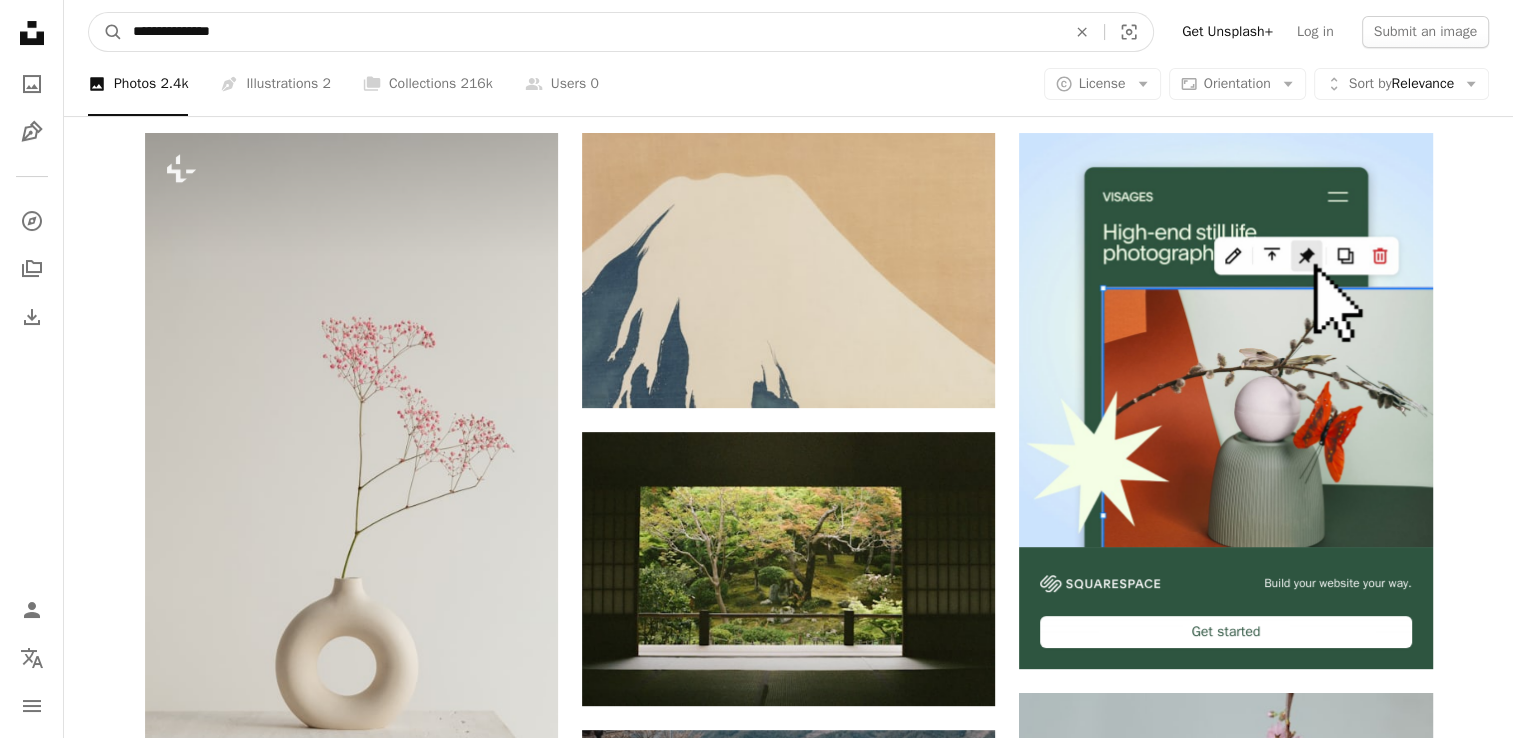 click on "A magnifying glass" at bounding box center (106, 32) 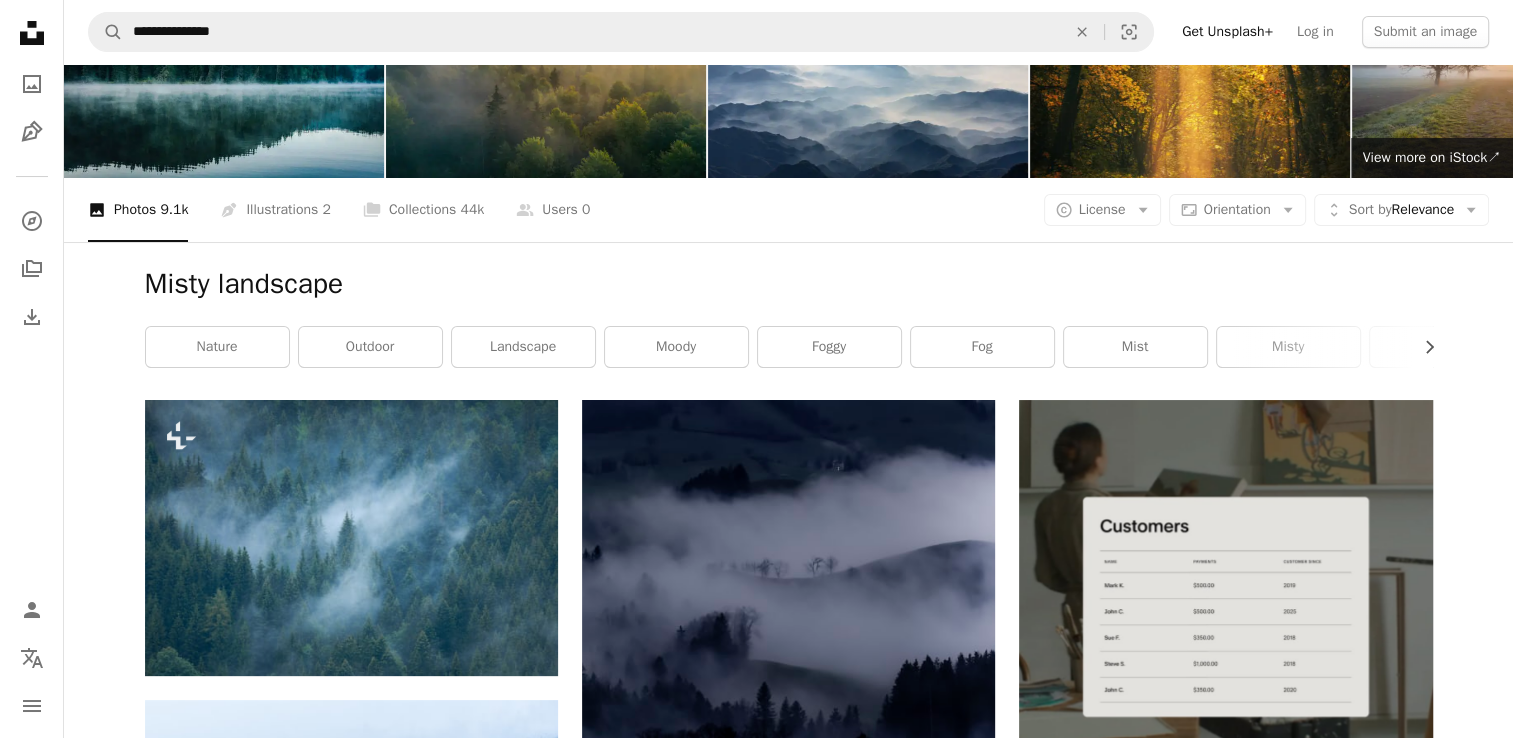 scroll, scrollTop: 0, scrollLeft: 0, axis: both 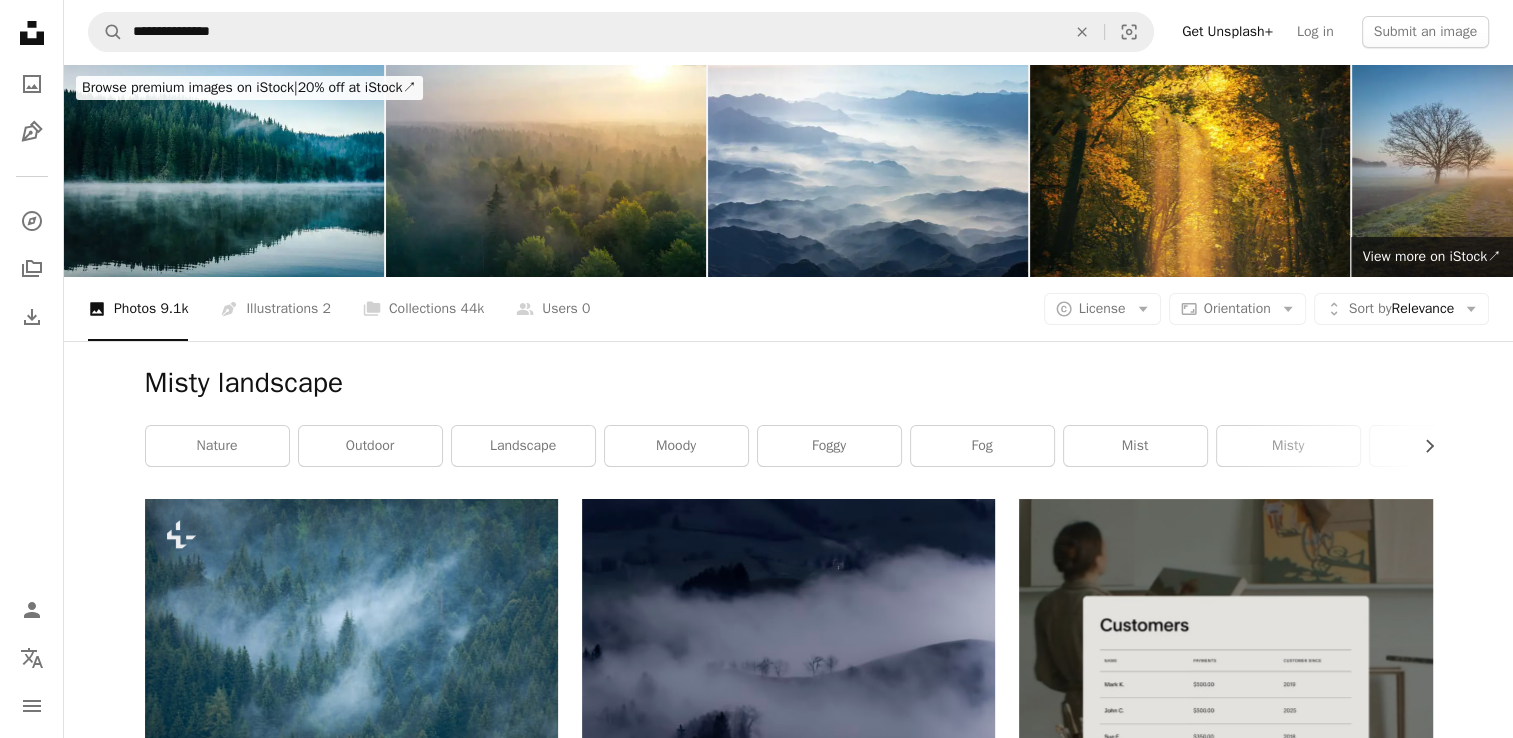 click on "**********" at bounding box center (788, 32) 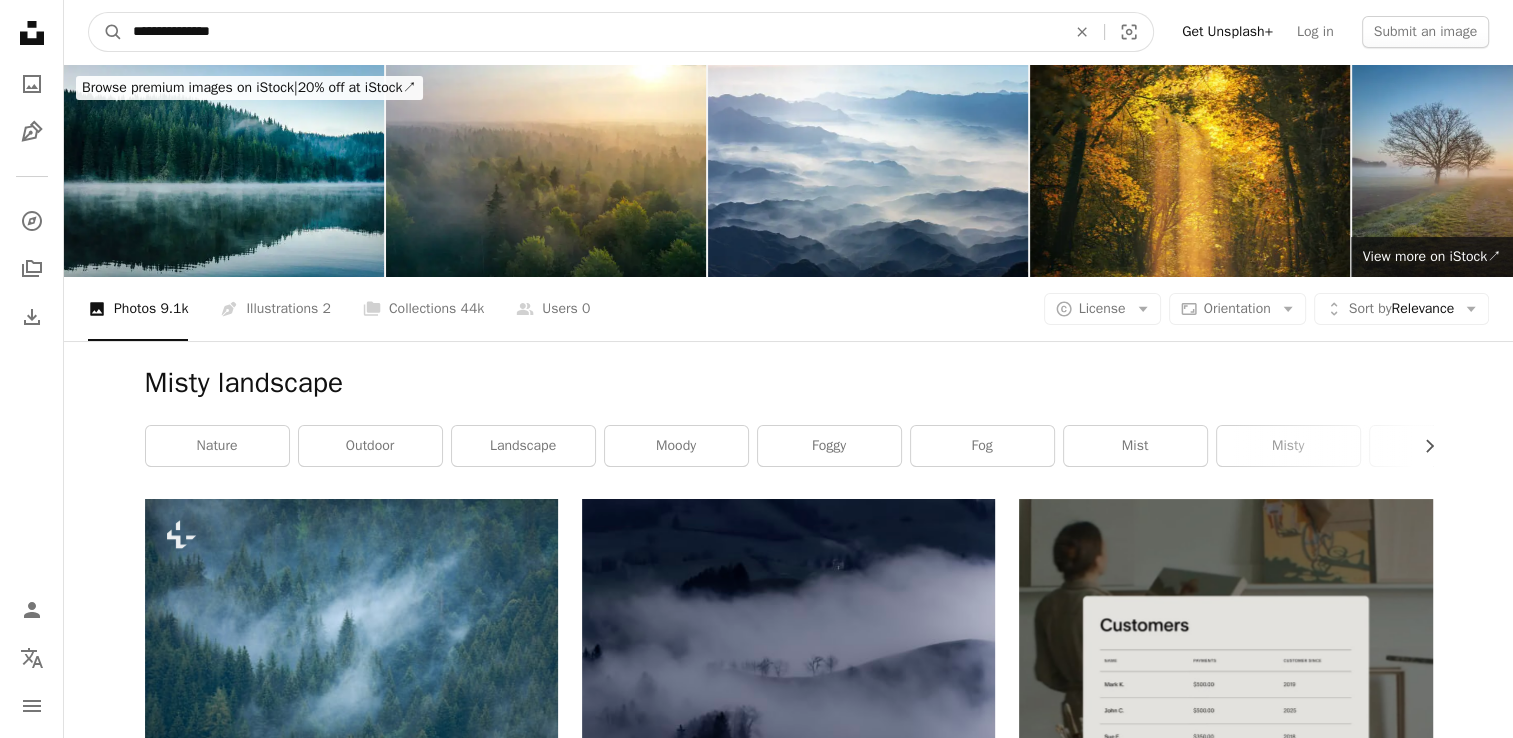 click on "**********" at bounding box center [591, 32] 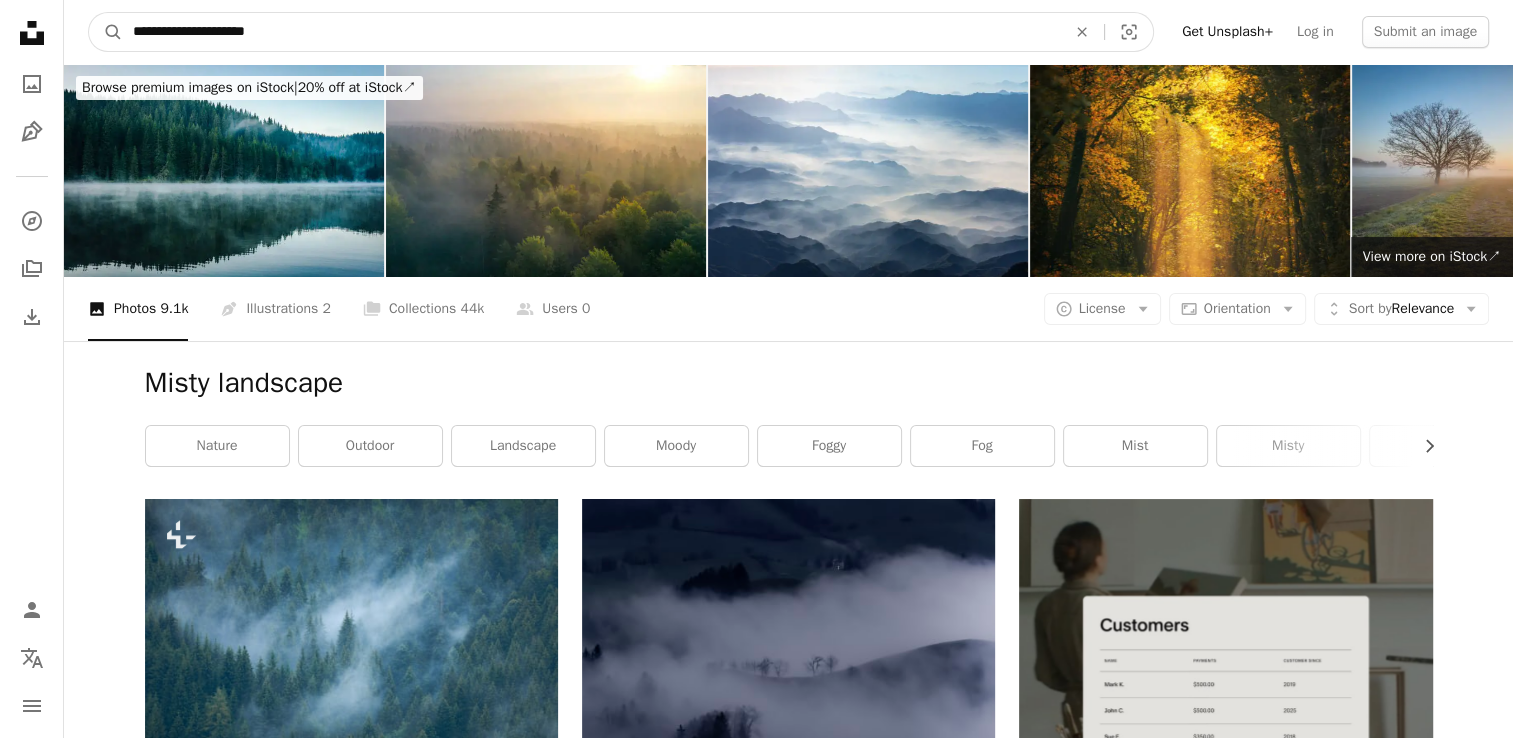 type on "**********" 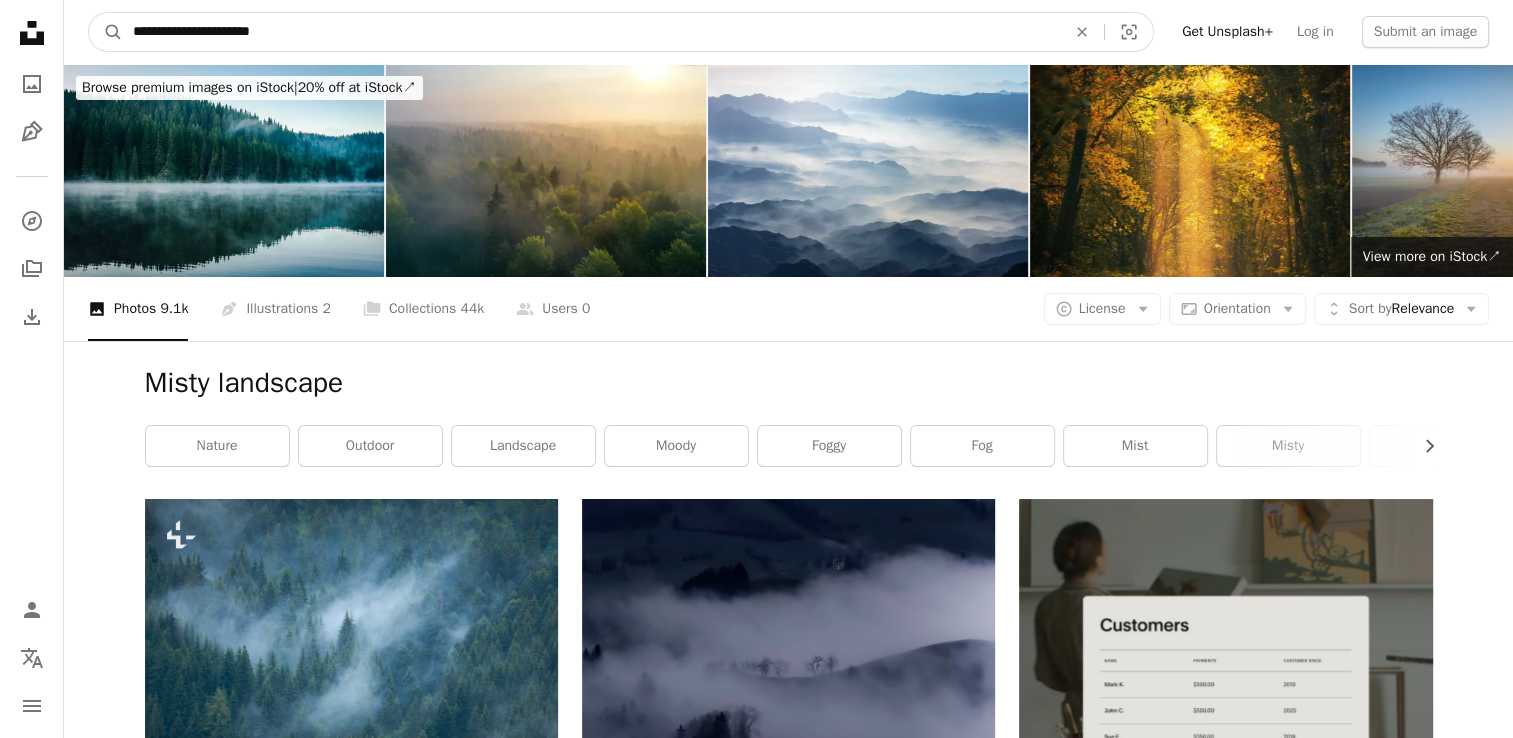 click on "A magnifying glass" at bounding box center (106, 32) 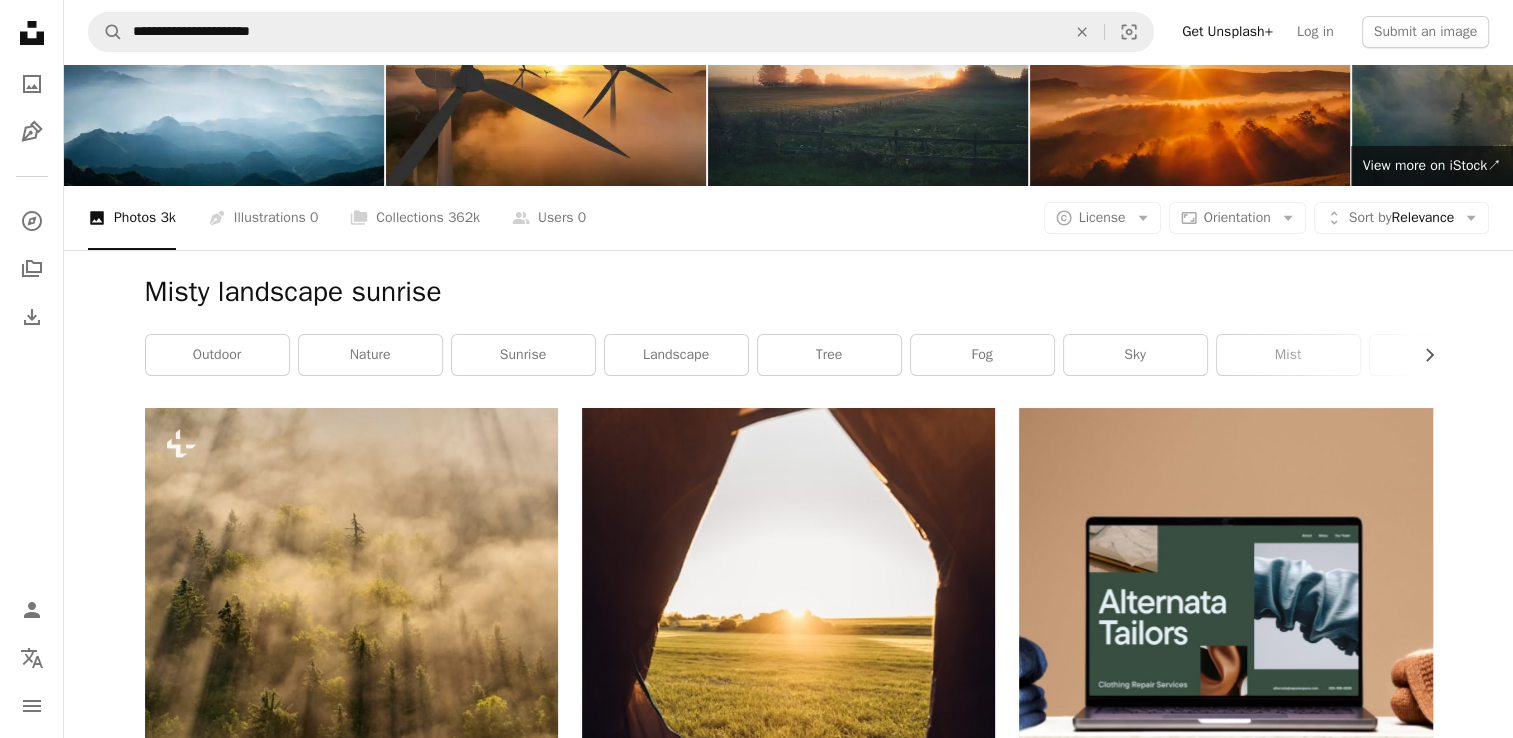 scroll, scrollTop: 0, scrollLeft: 0, axis: both 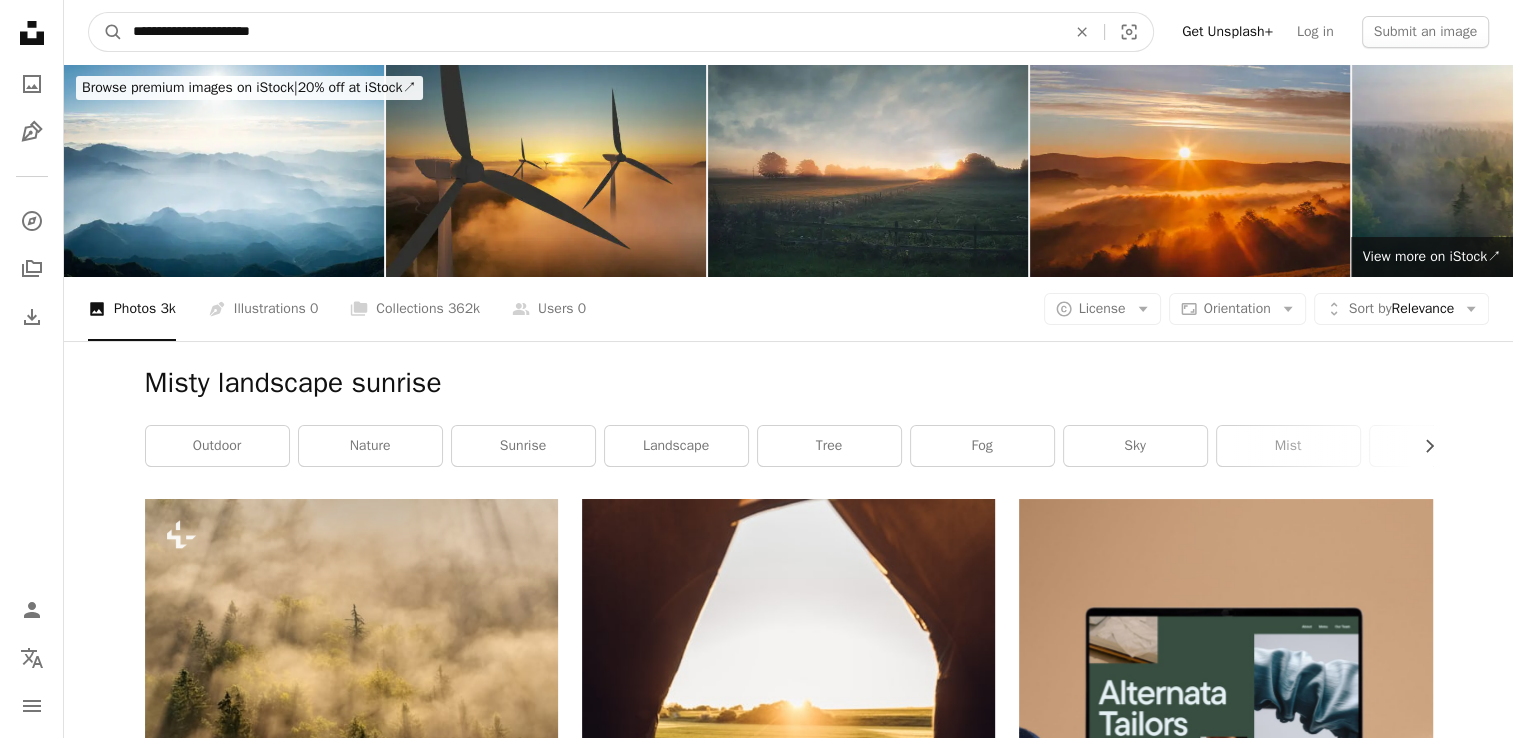 click on "**********" at bounding box center [591, 32] 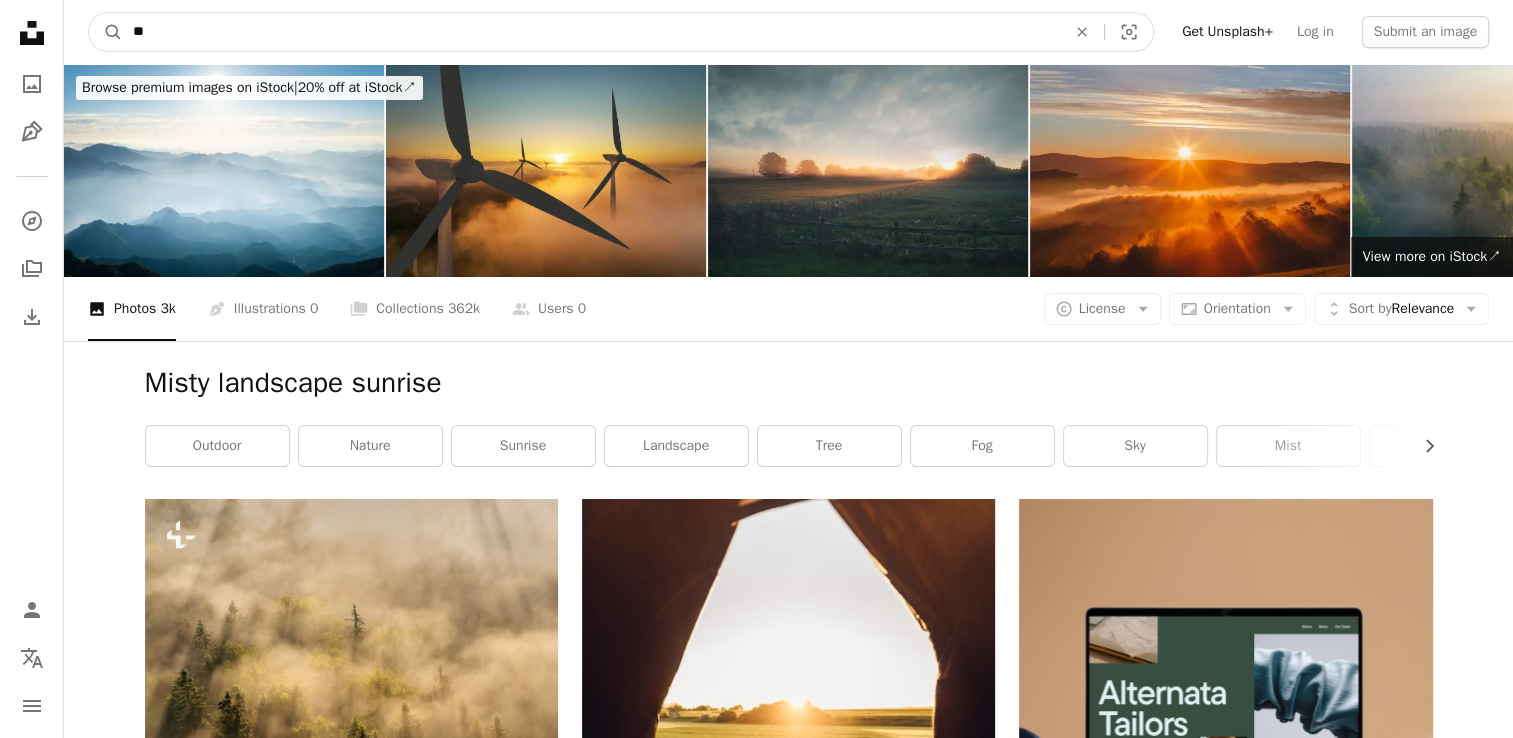 type on "*" 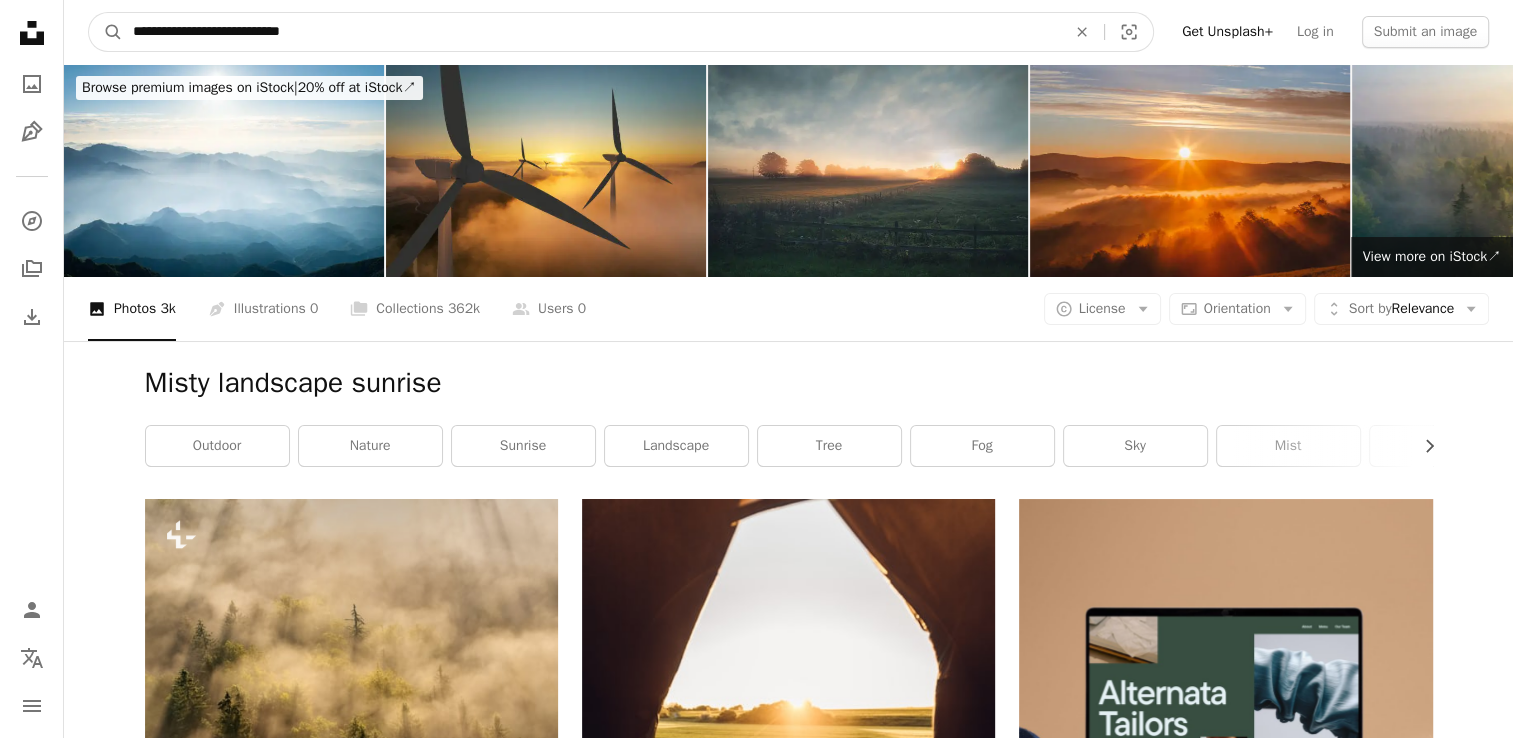 type on "**********" 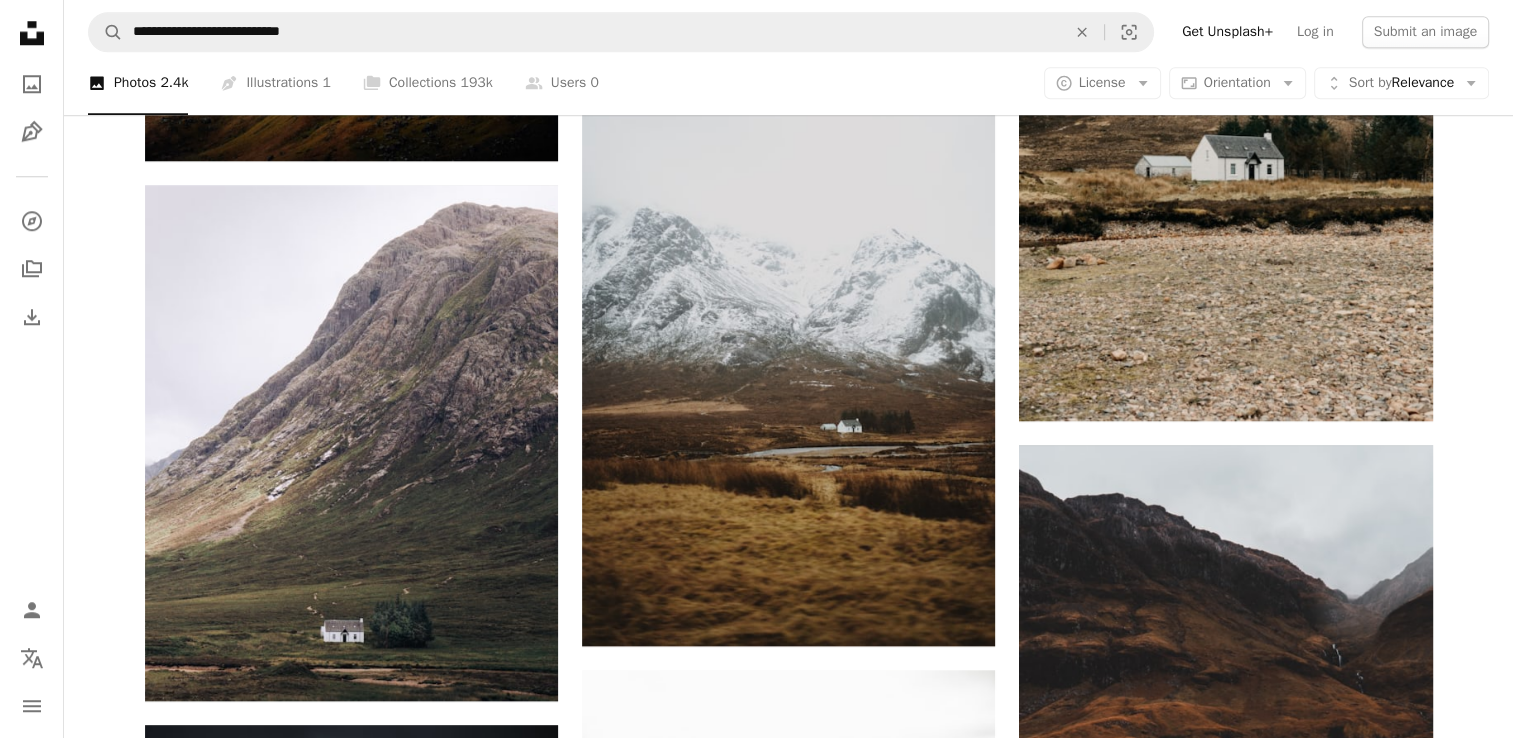 scroll, scrollTop: 1904, scrollLeft: 0, axis: vertical 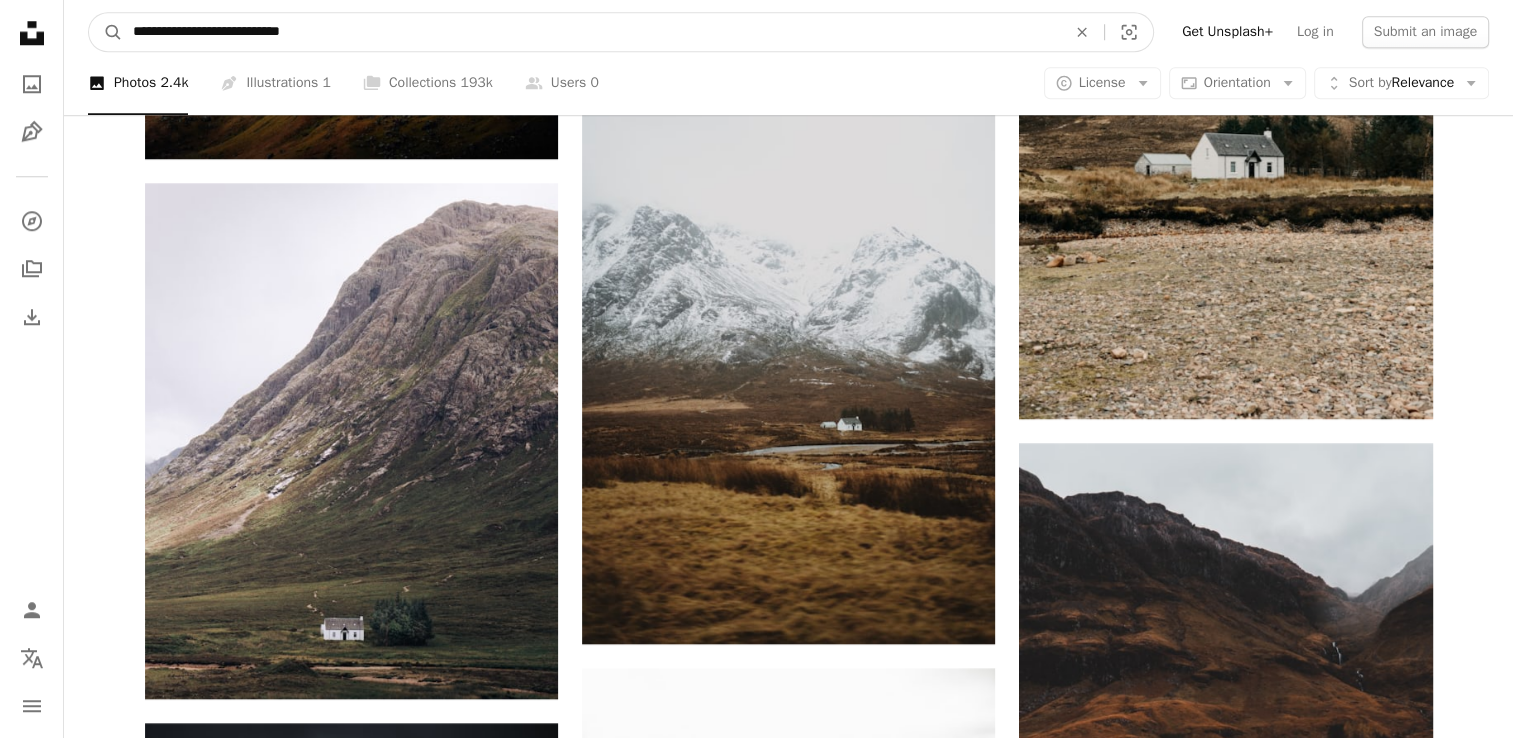 click on "**********" at bounding box center (591, 32) 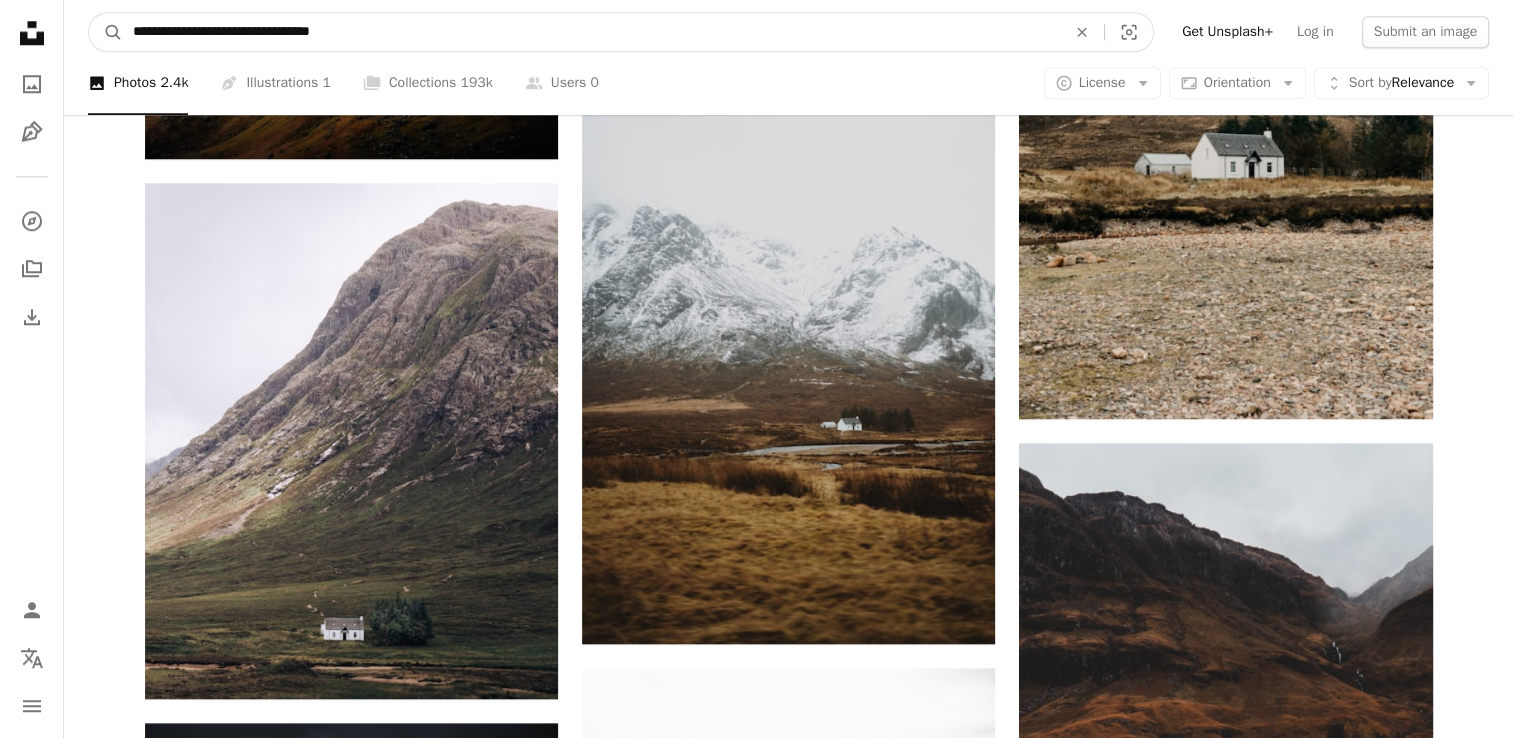 type on "**********" 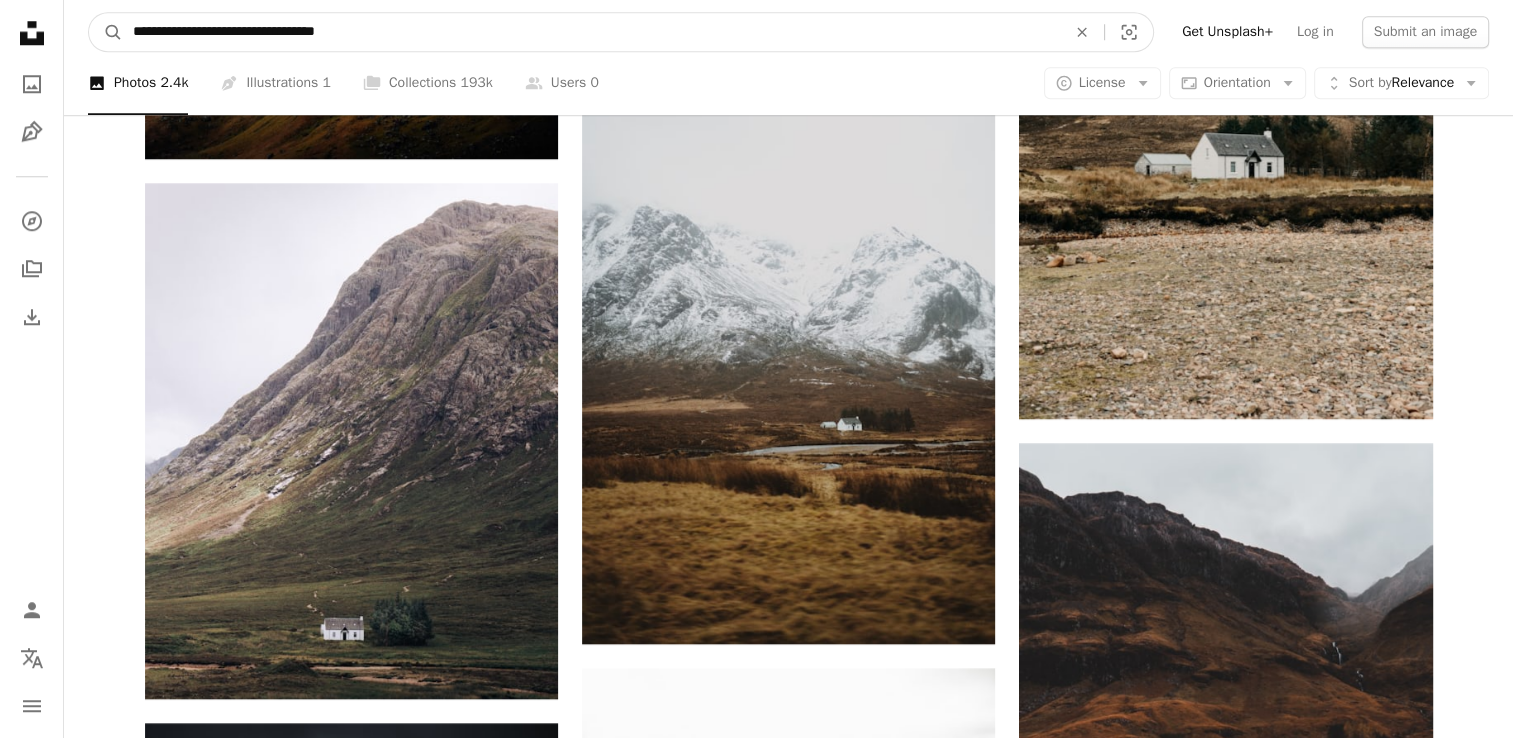 click on "A magnifying glass" at bounding box center [106, 32] 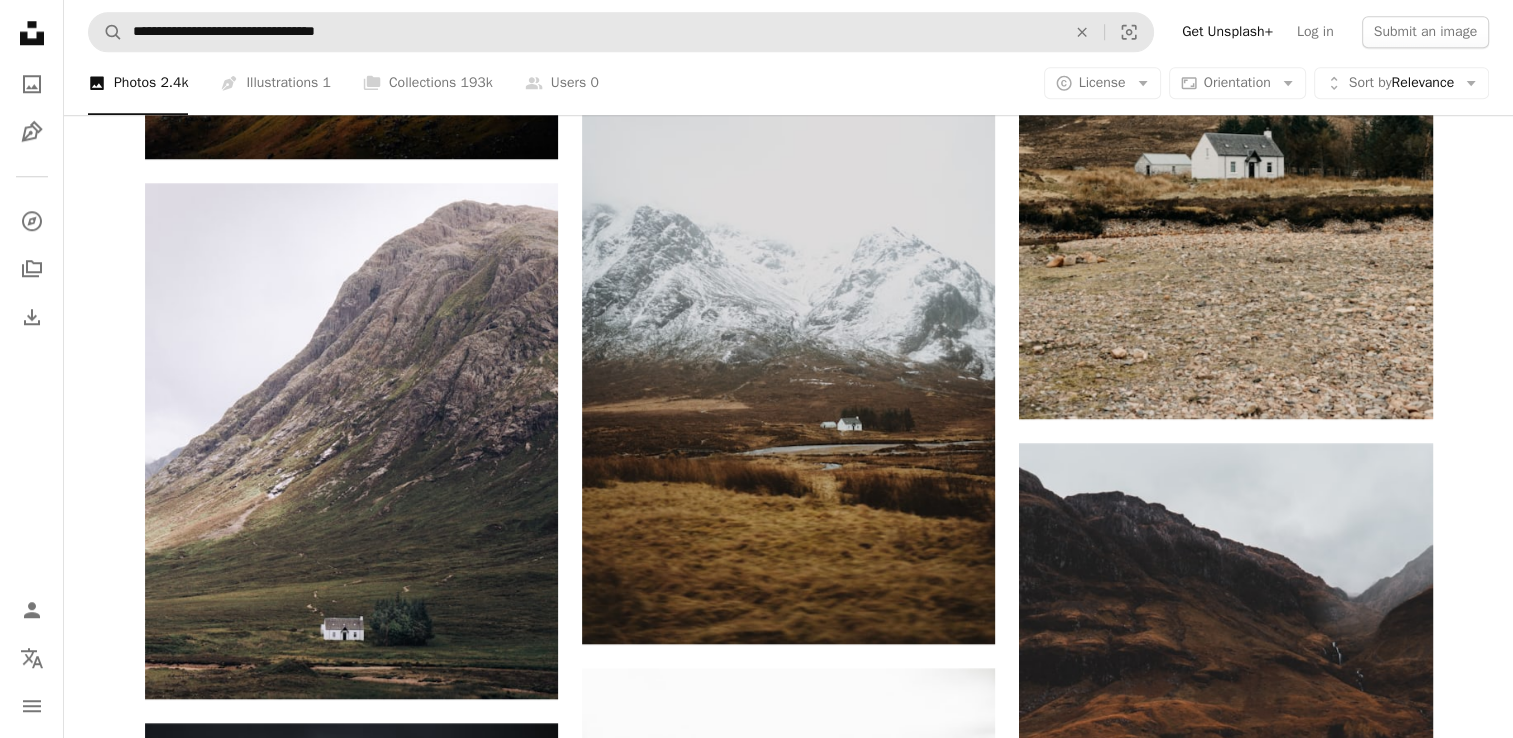 scroll, scrollTop: 0, scrollLeft: 0, axis: both 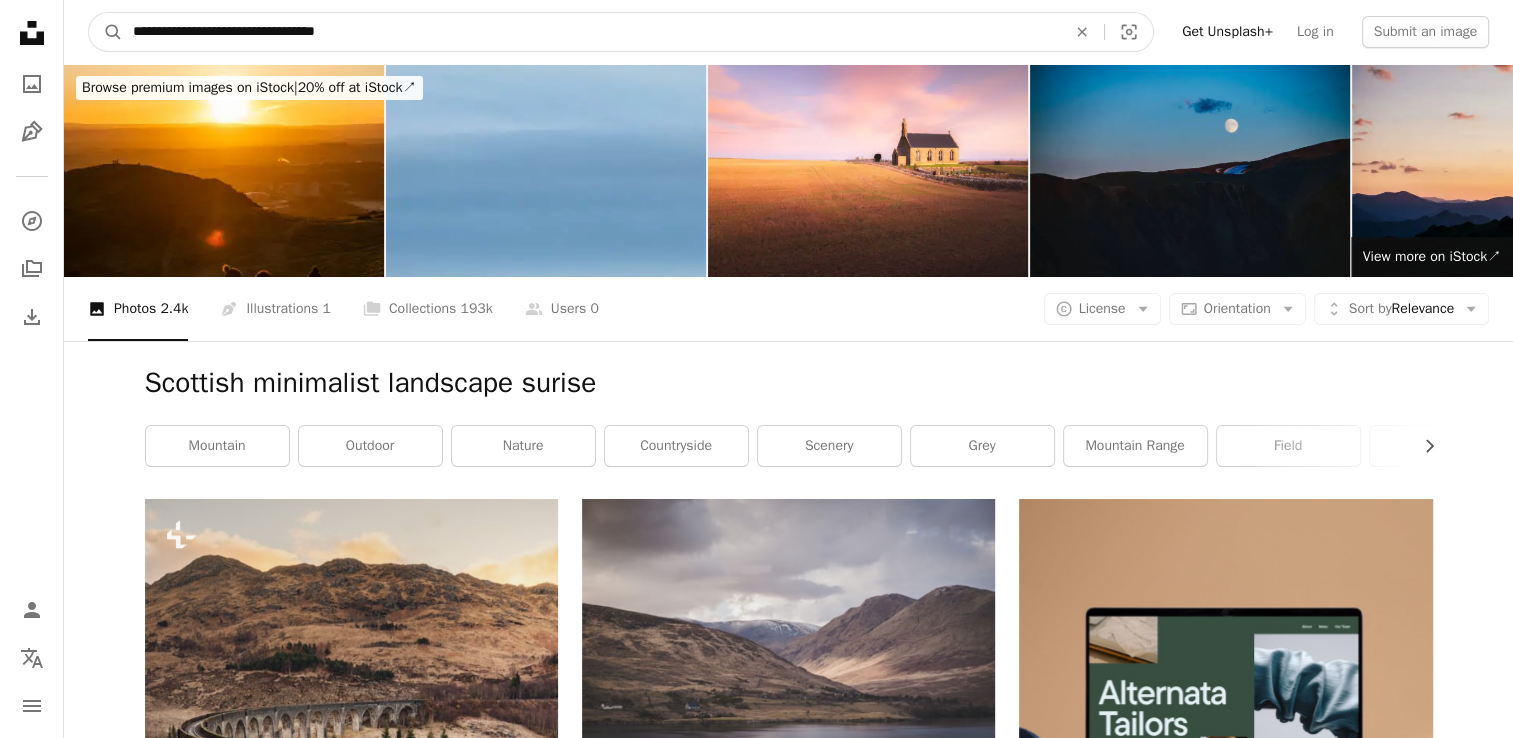 click on "**********" at bounding box center [591, 32] 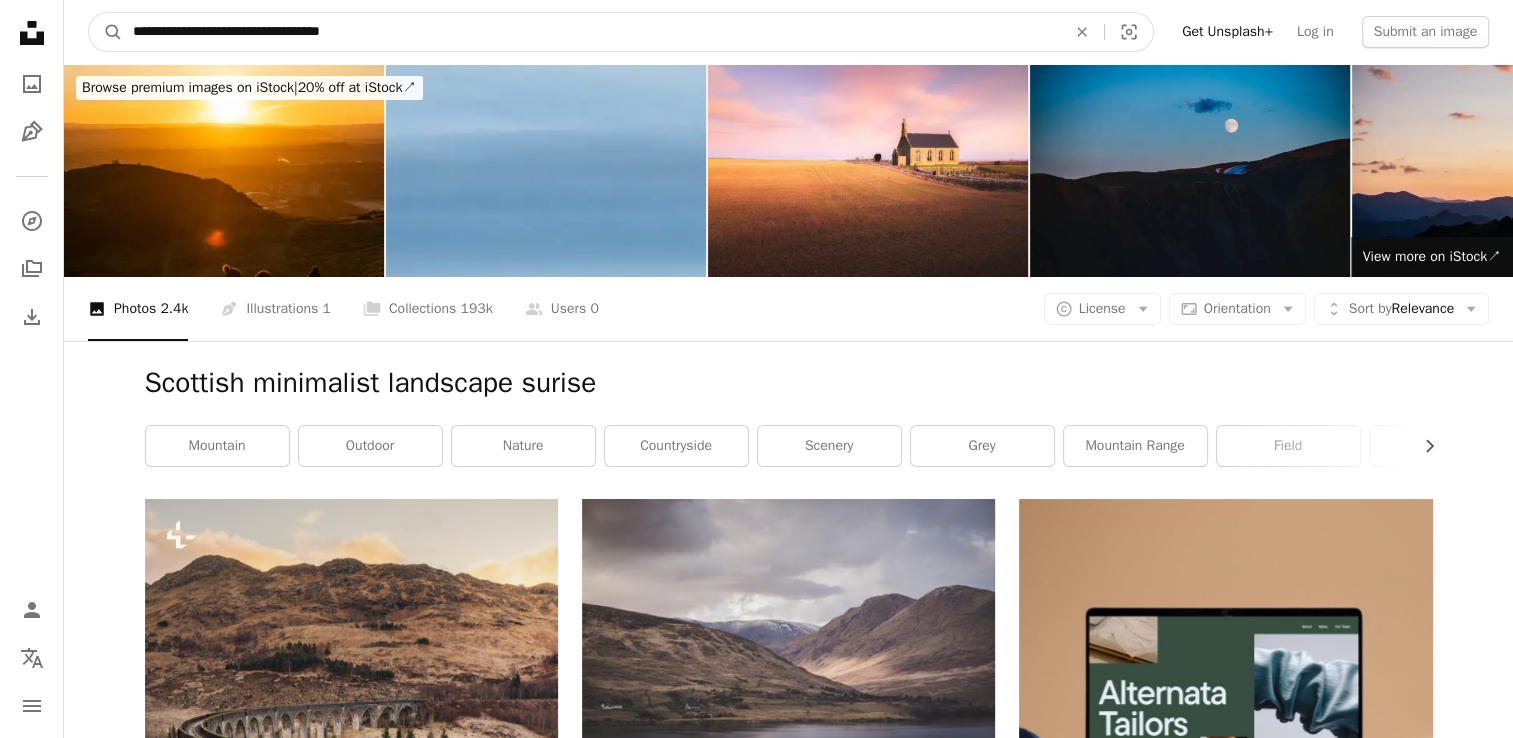 click on "A magnifying glass" at bounding box center [106, 32] 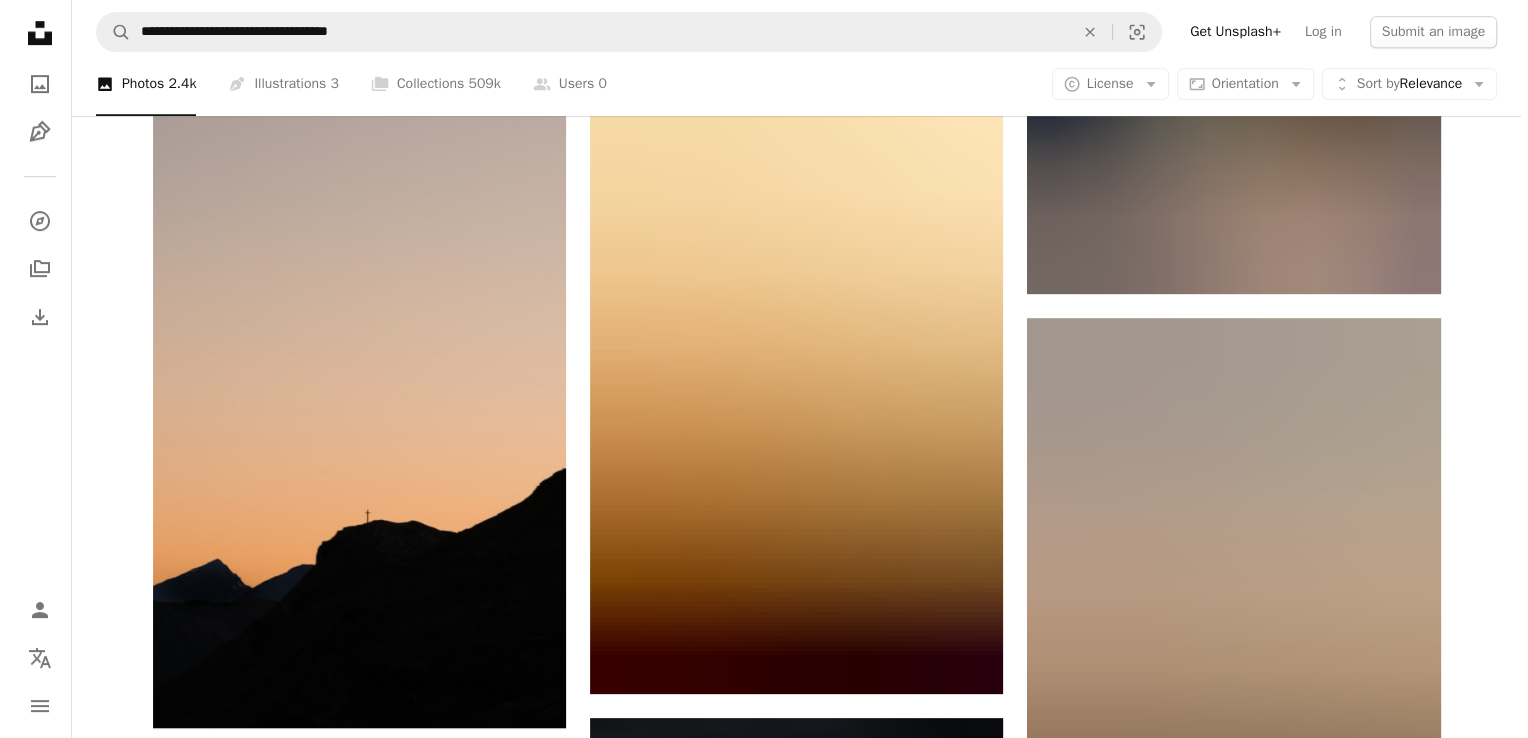scroll, scrollTop: 1029, scrollLeft: 0, axis: vertical 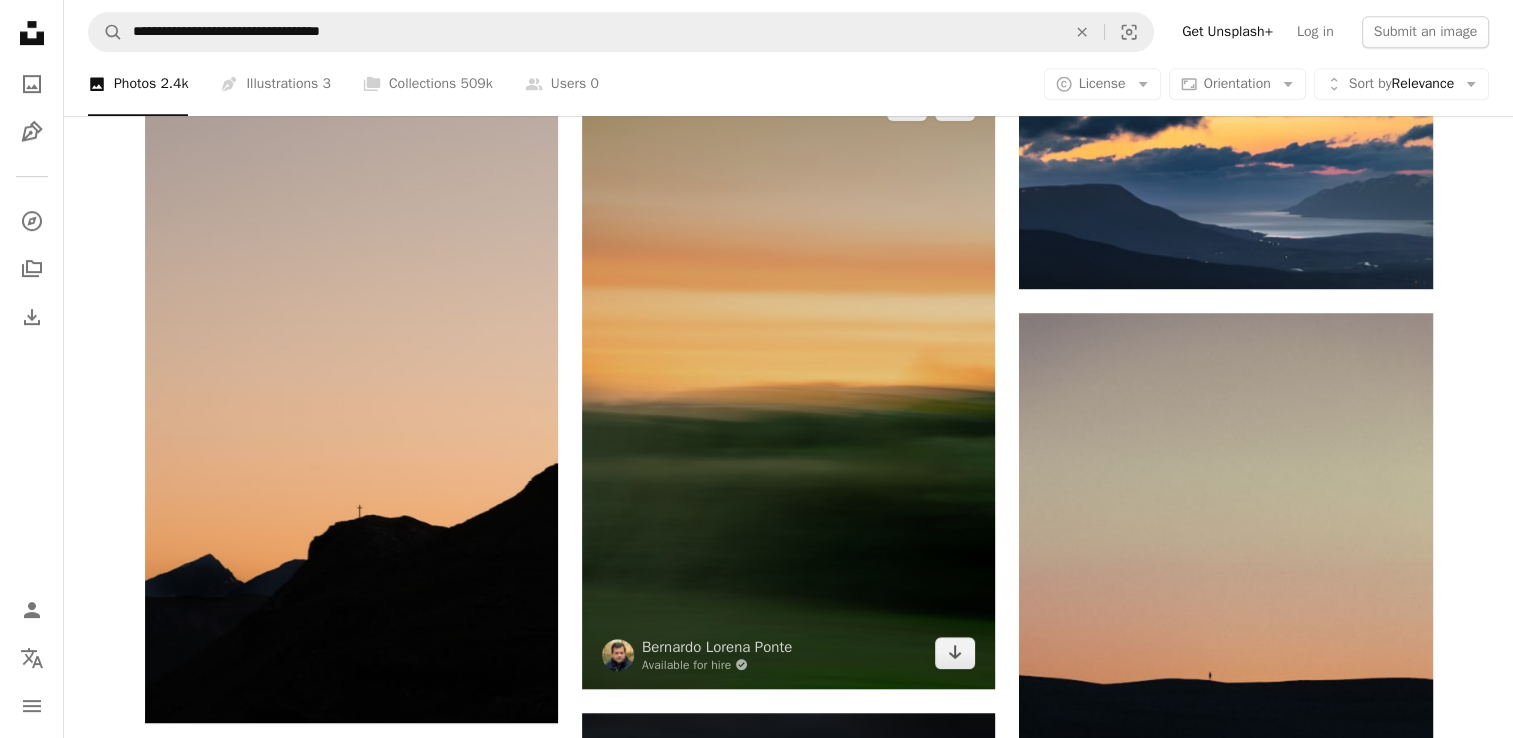 click at bounding box center [788, 379] 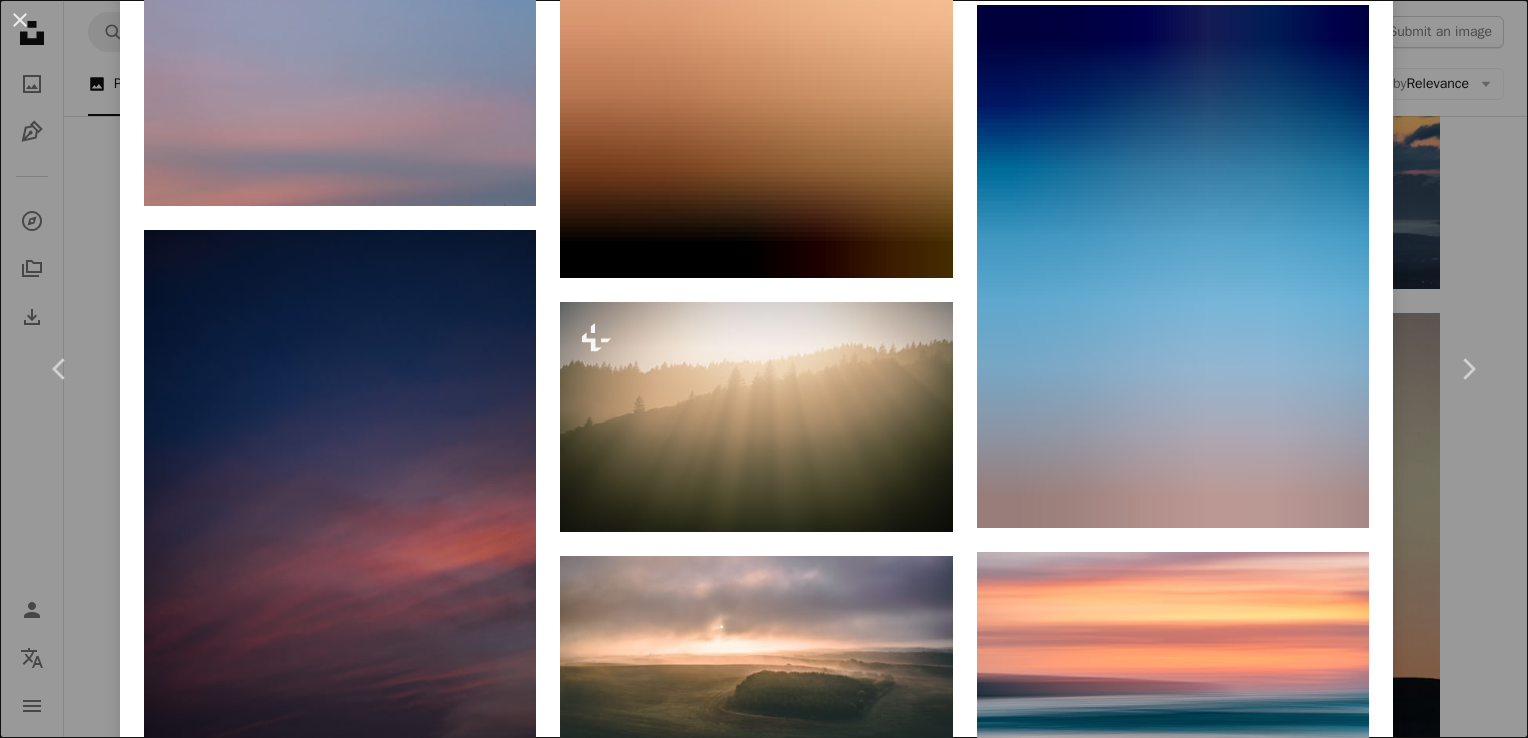 scroll, scrollTop: 18596, scrollLeft: 0, axis: vertical 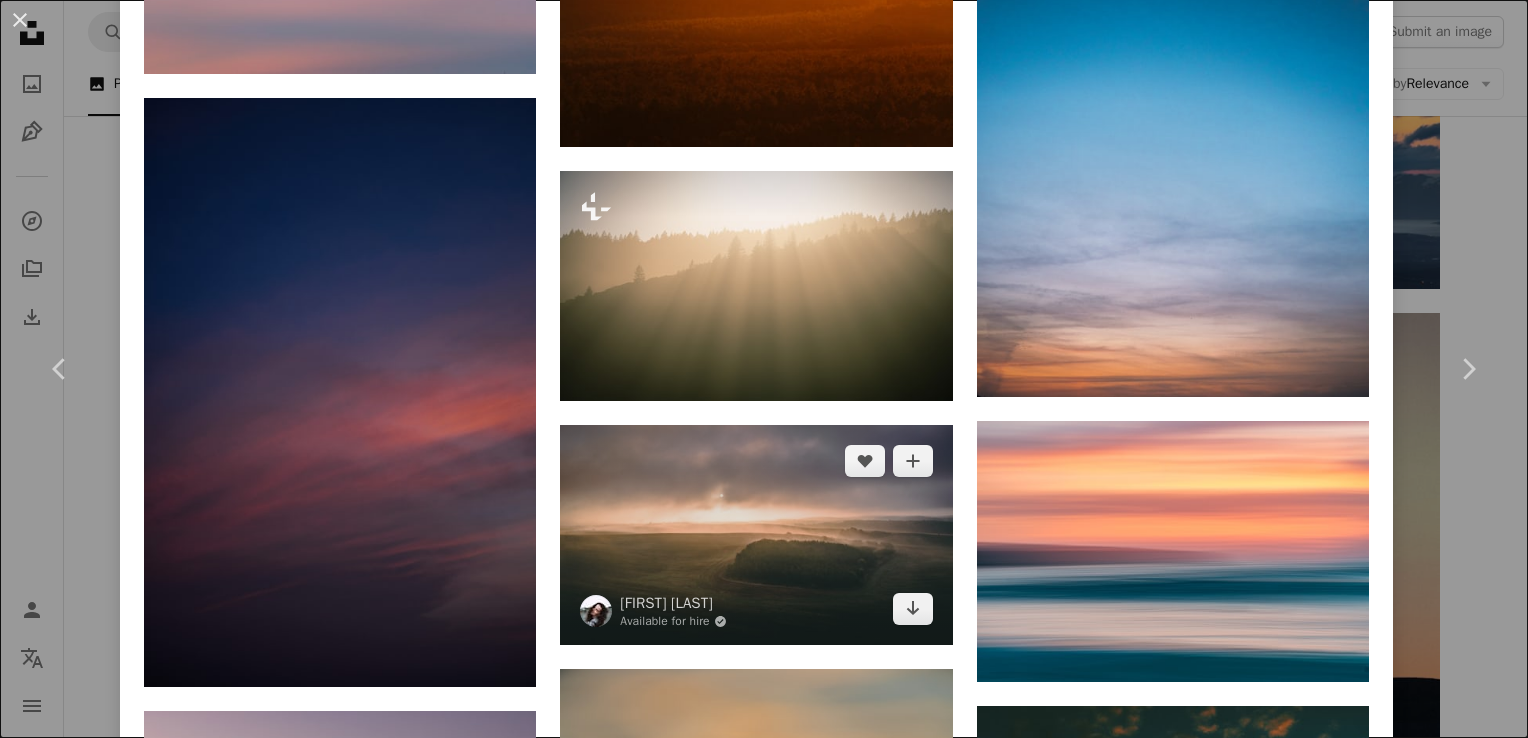 click at bounding box center (756, 535) 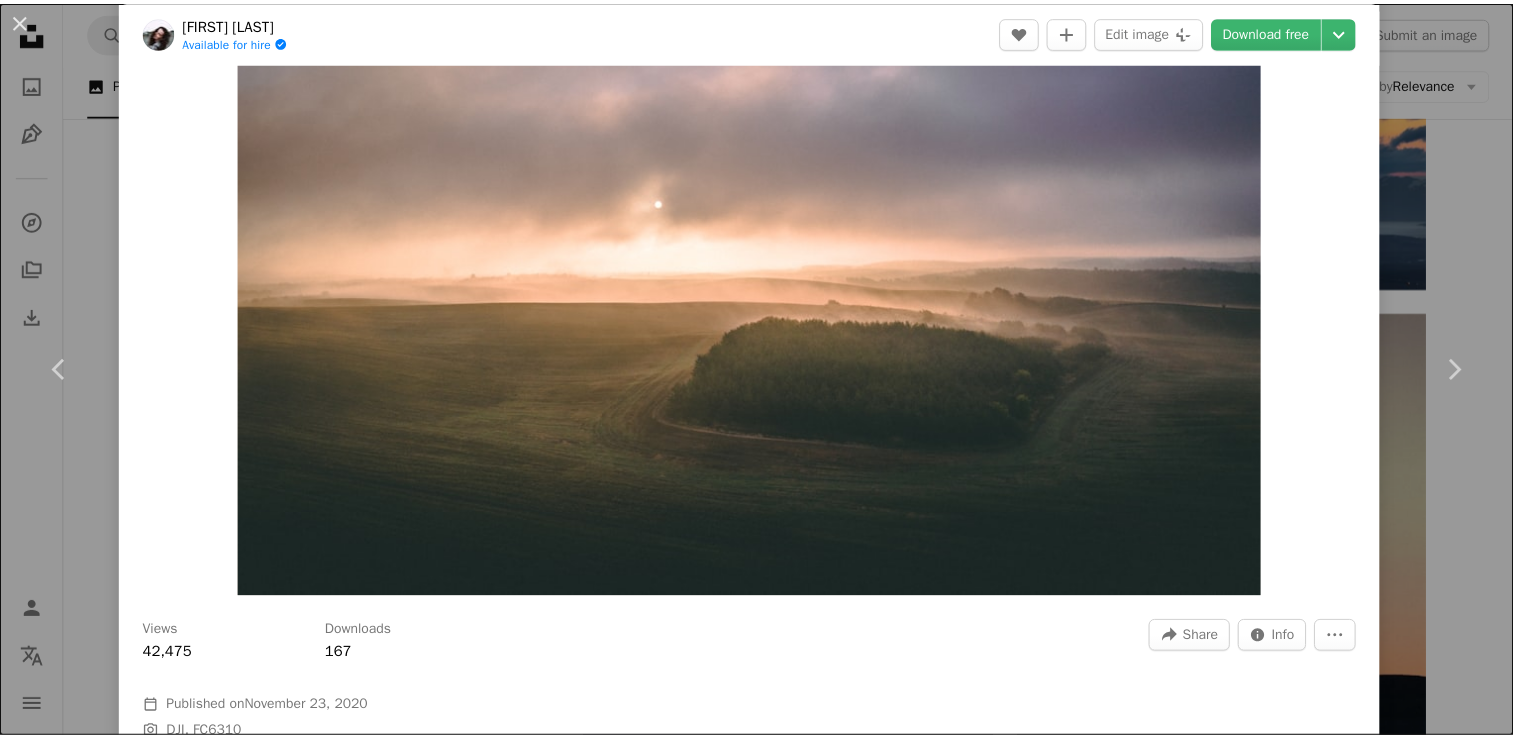 scroll, scrollTop: 0, scrollLeft: 0, axis: both 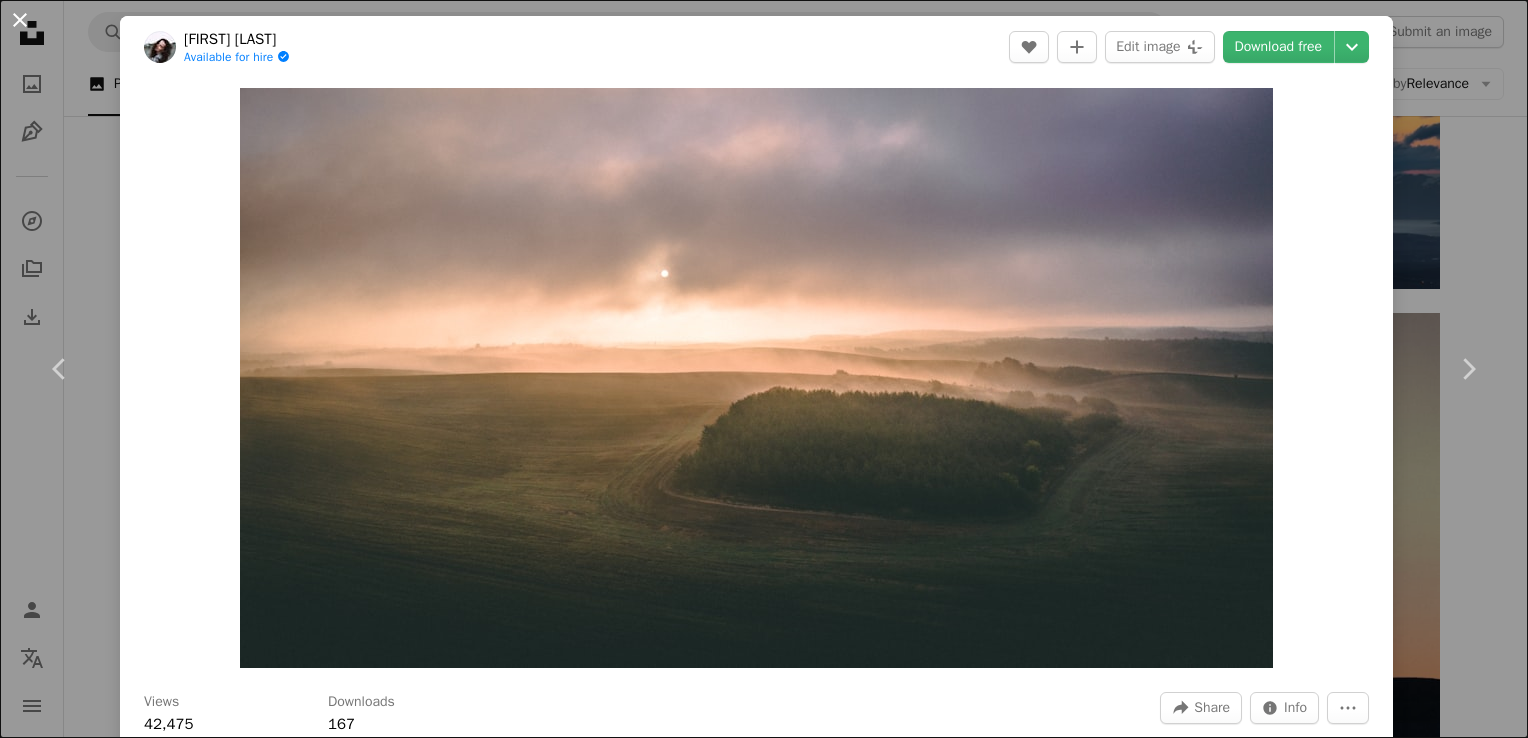 click on "An X shape" at bounding box center (20, 20) 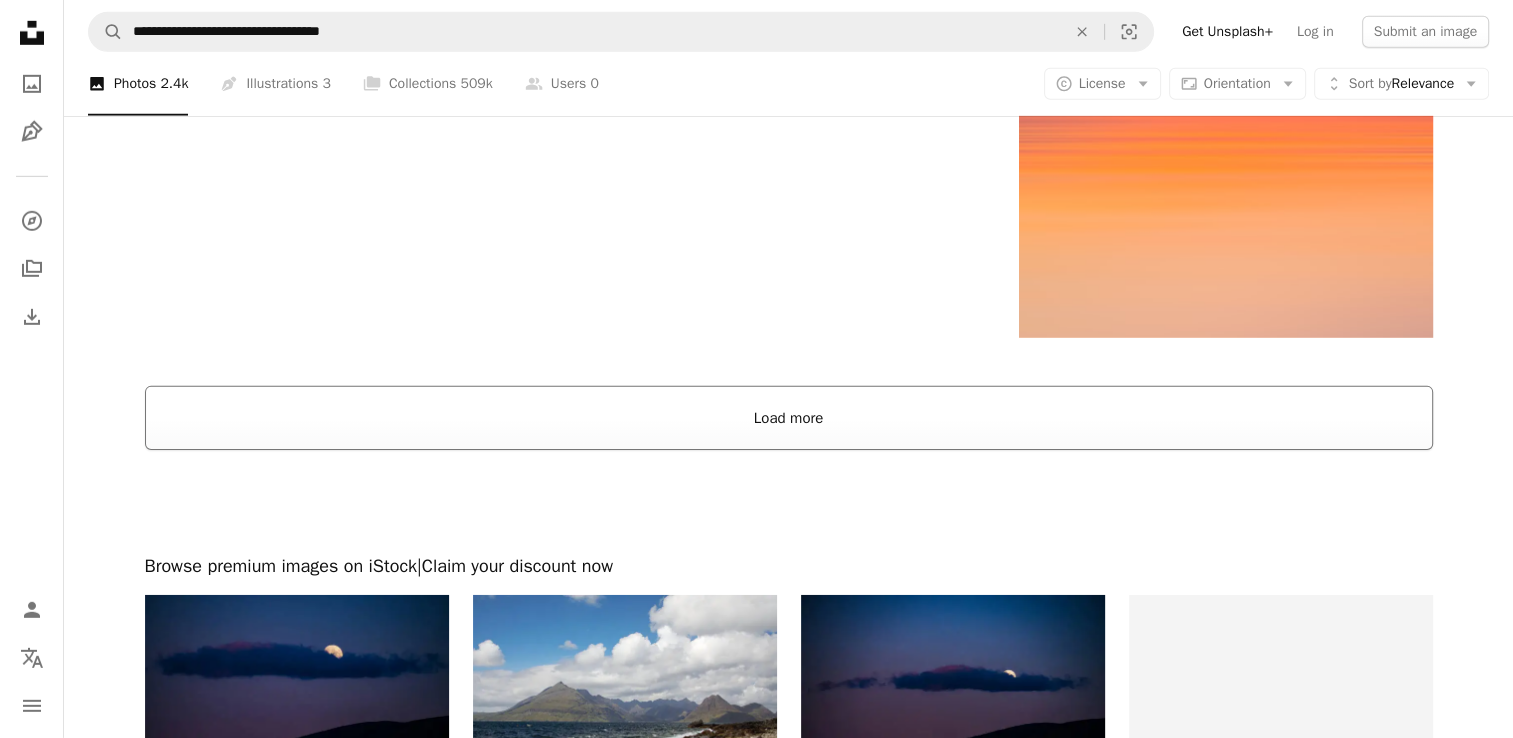 scroll, scrollTop: 6228, scrollLeft: 0, axis: vertical 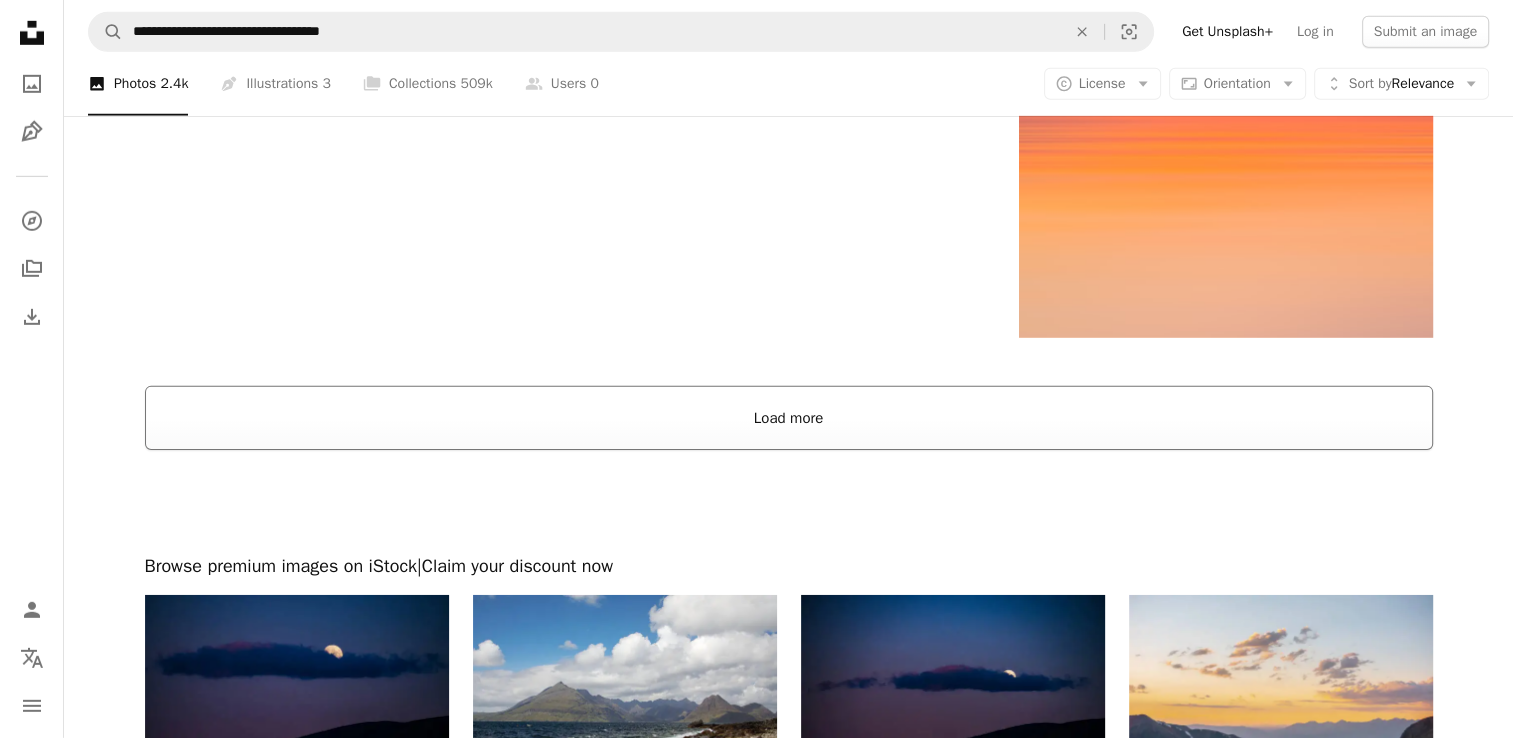 click on "Load more" at bounding box center [789, 418] 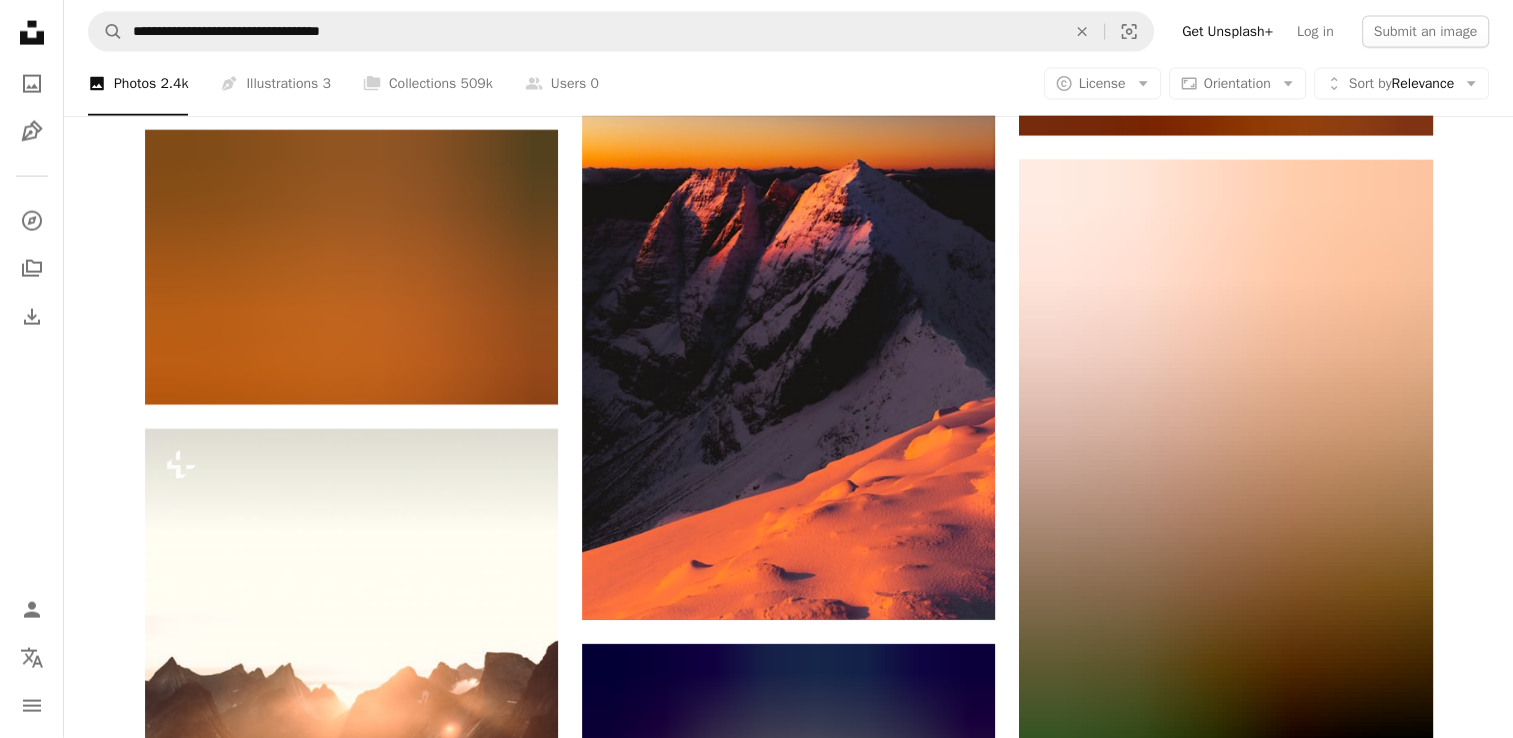 scroll, scrollTop: 34896, scrollLeft: 0, axis: vertical 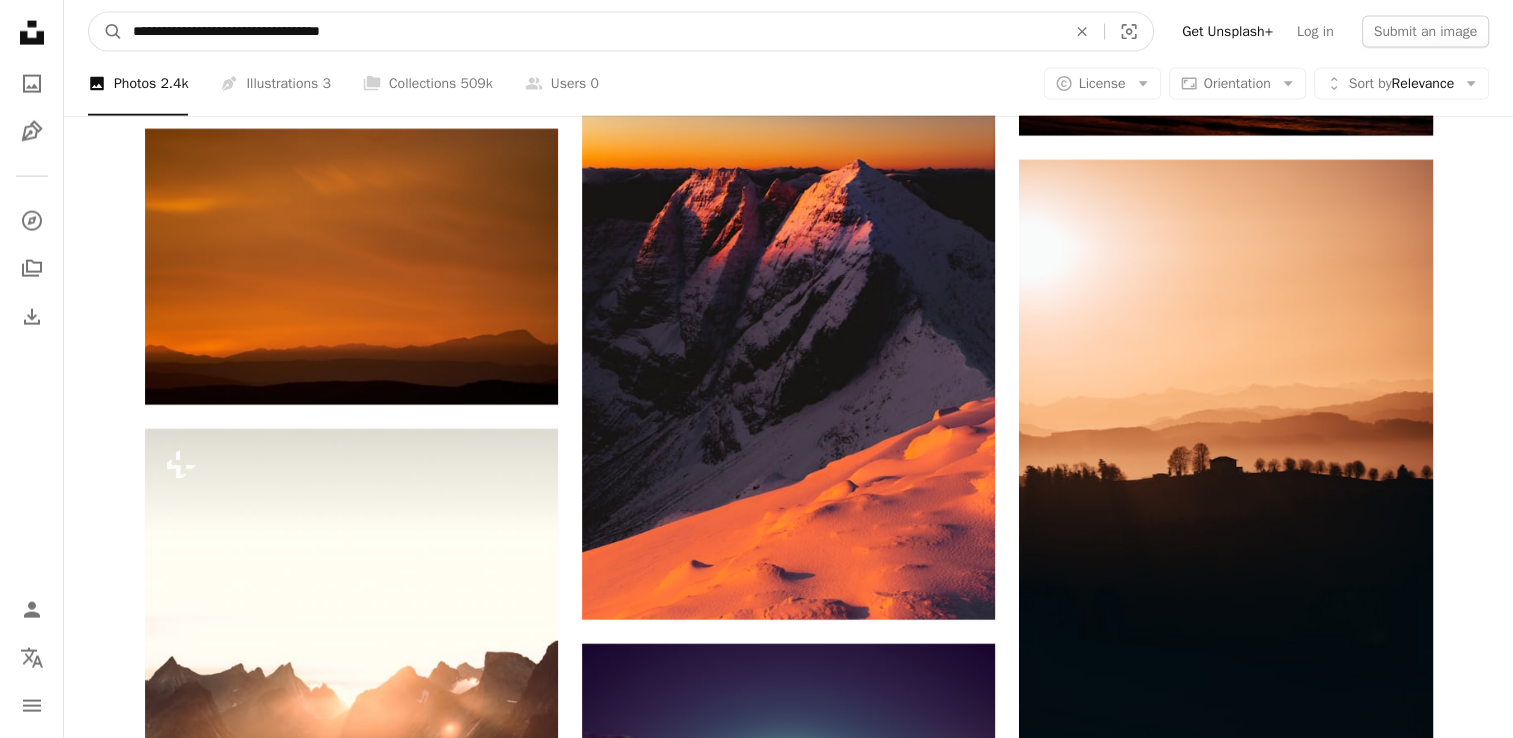click on "**********" at bounding box center [591, 32] 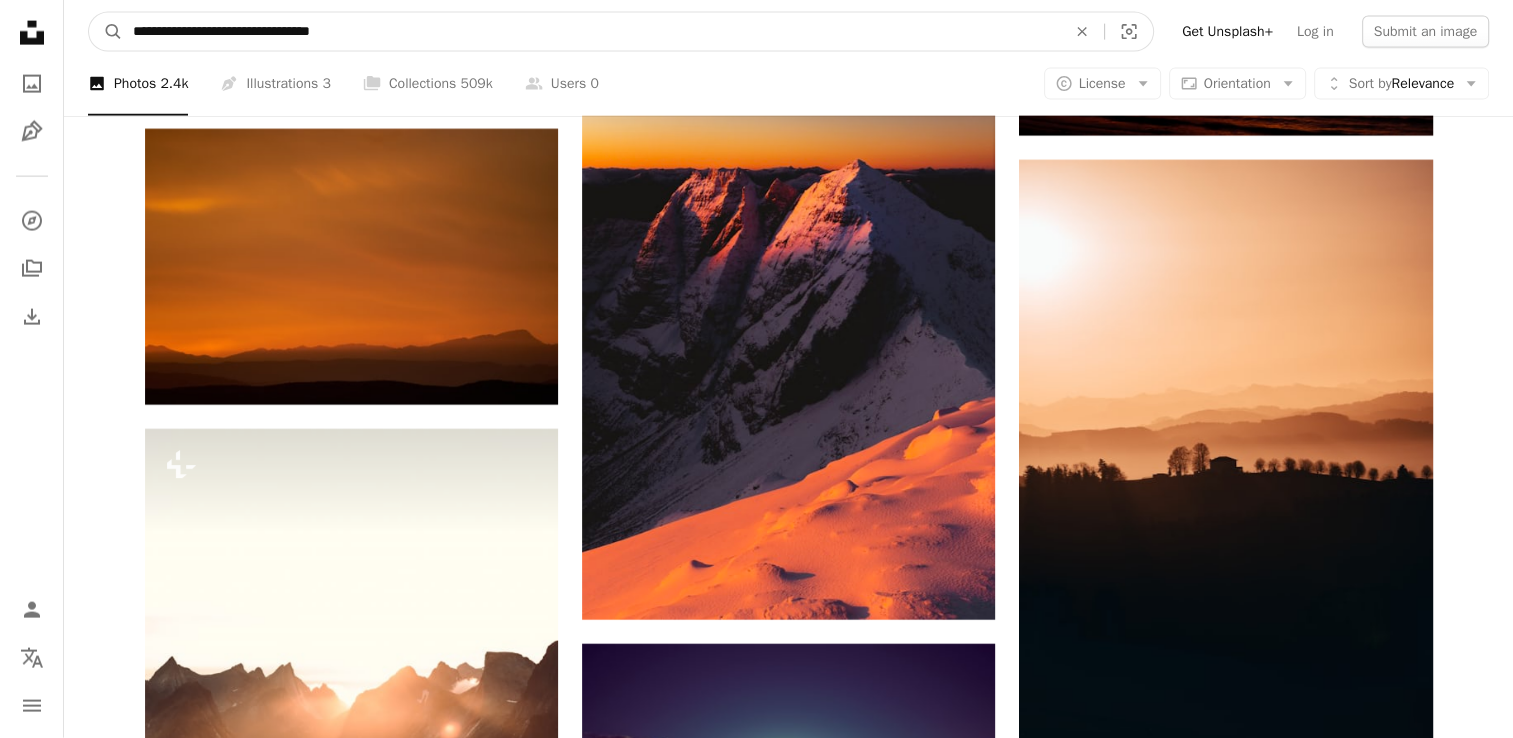 type on "**********" 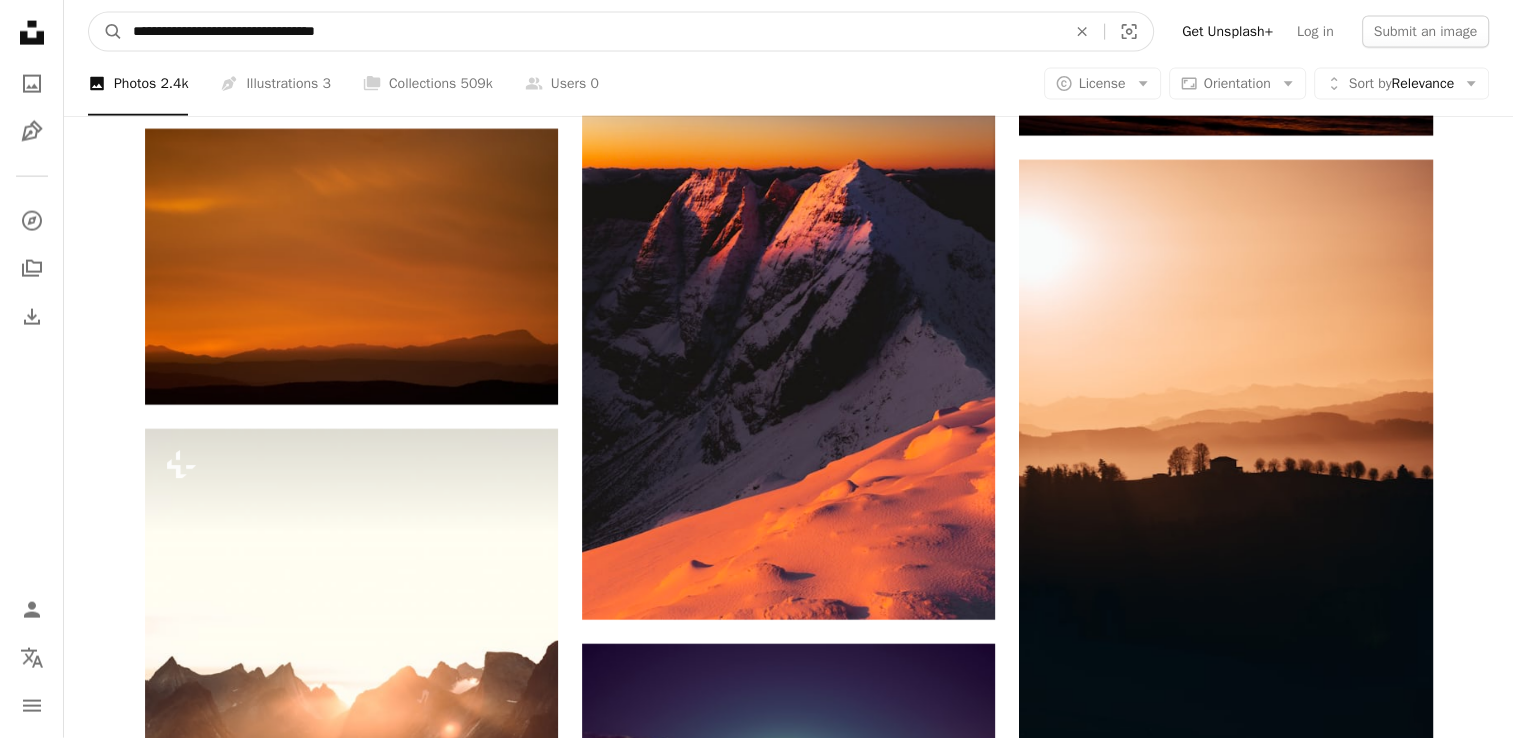 click on "A magnifying glass" at bounding box center [106, 32] 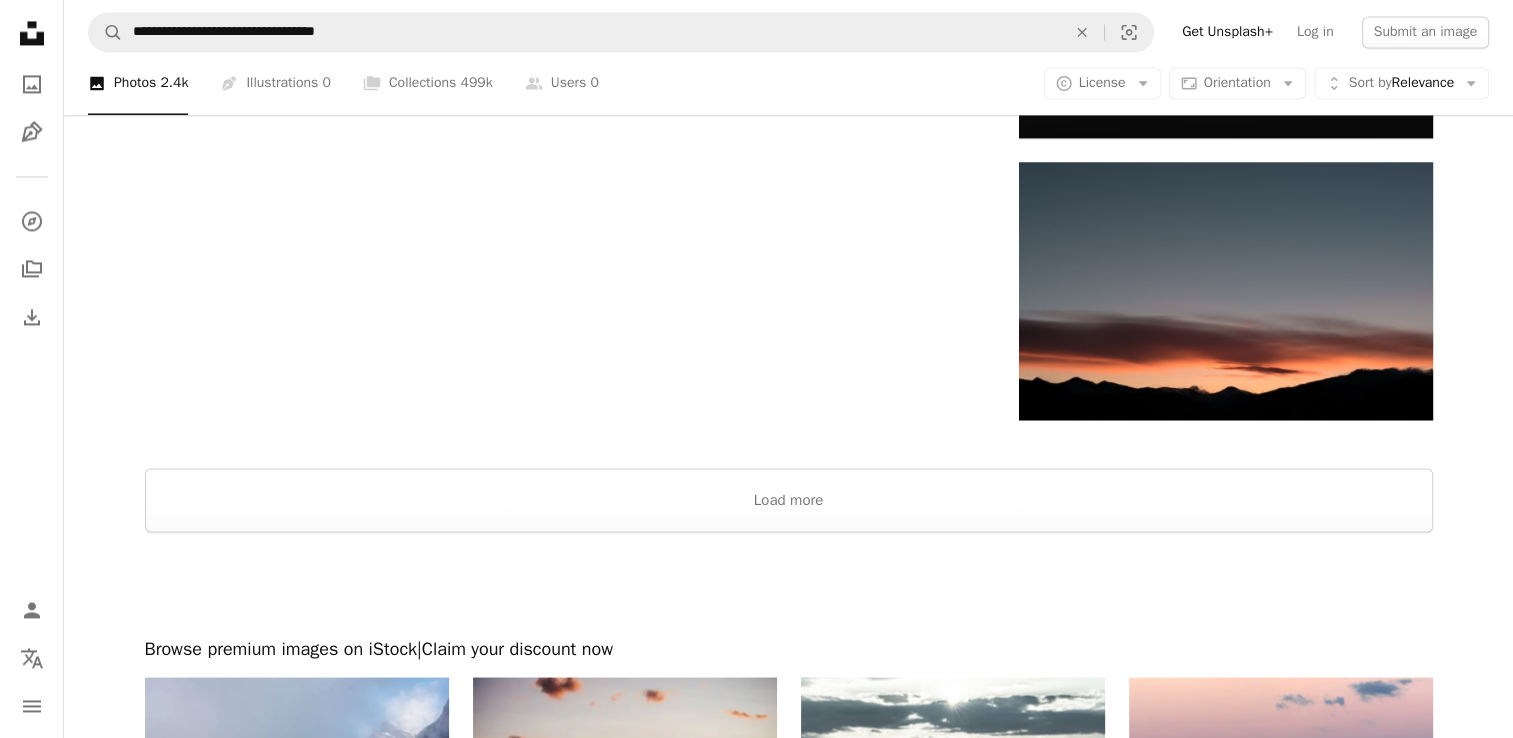 scroll, scrollTop: 3254, scrollLeft: 0, axis: vertical 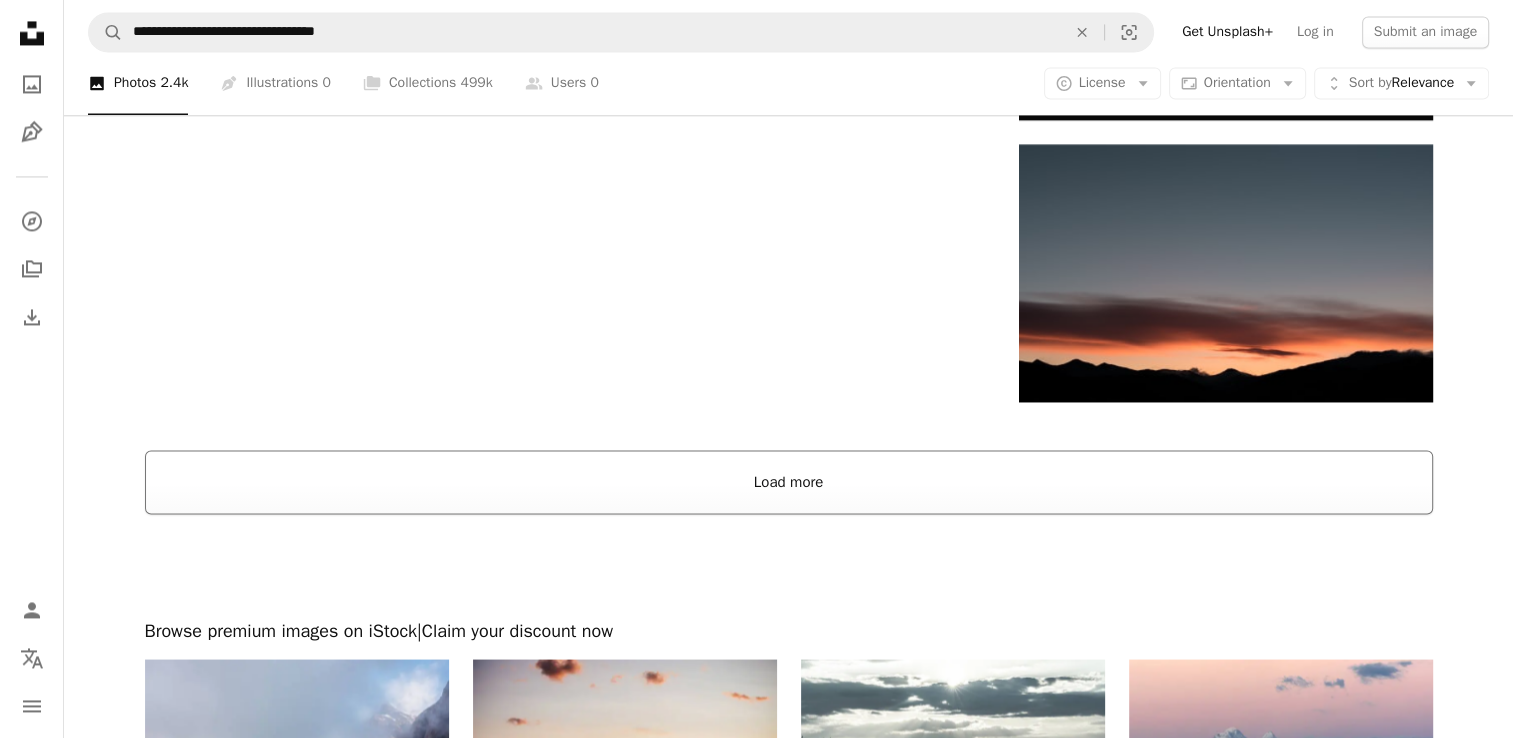 click on "Load more" at bounding box center (789, 482) 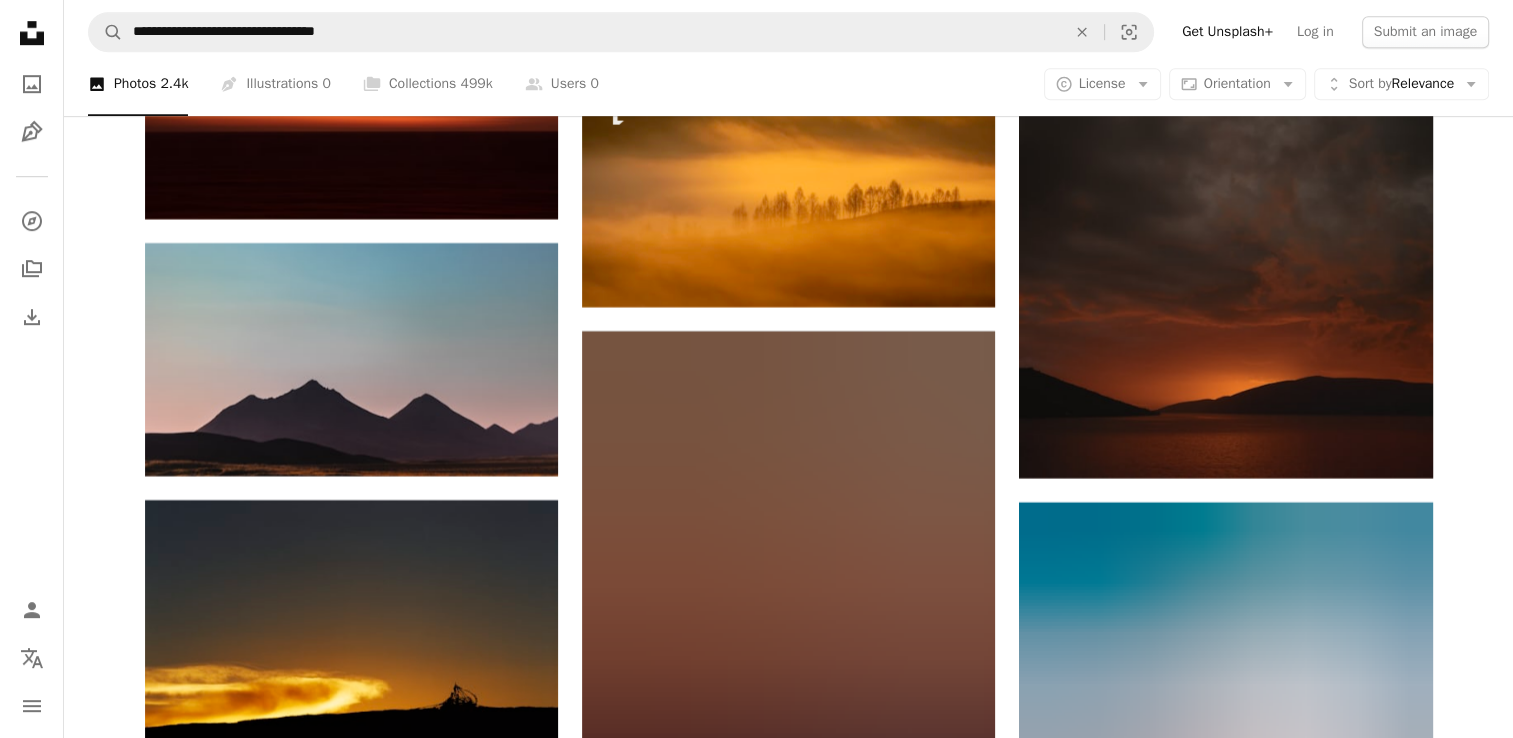 scroll, scrollTop: 31554, scrollLeft: 0, axis: vertical 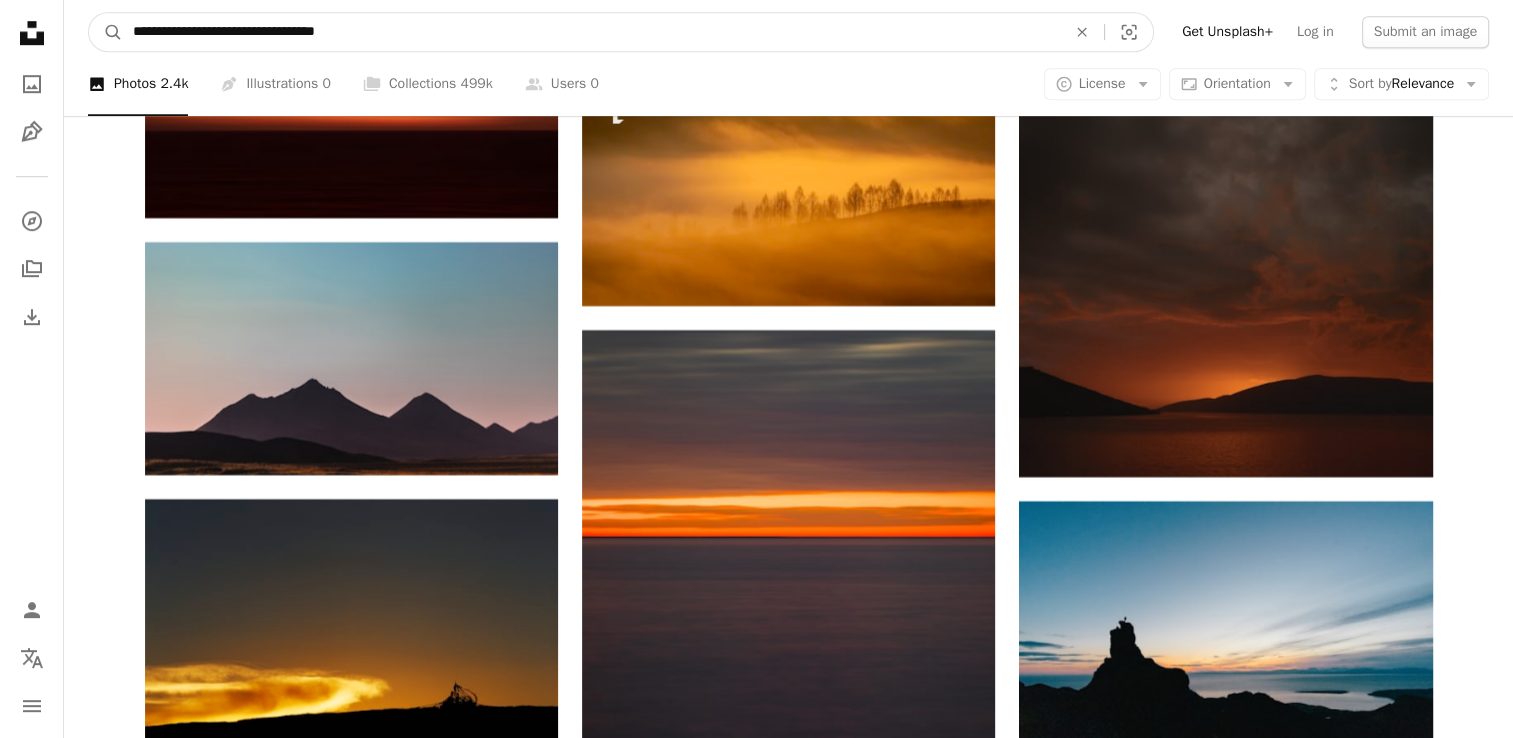 click on "**********" at bounding box center (591, 32) 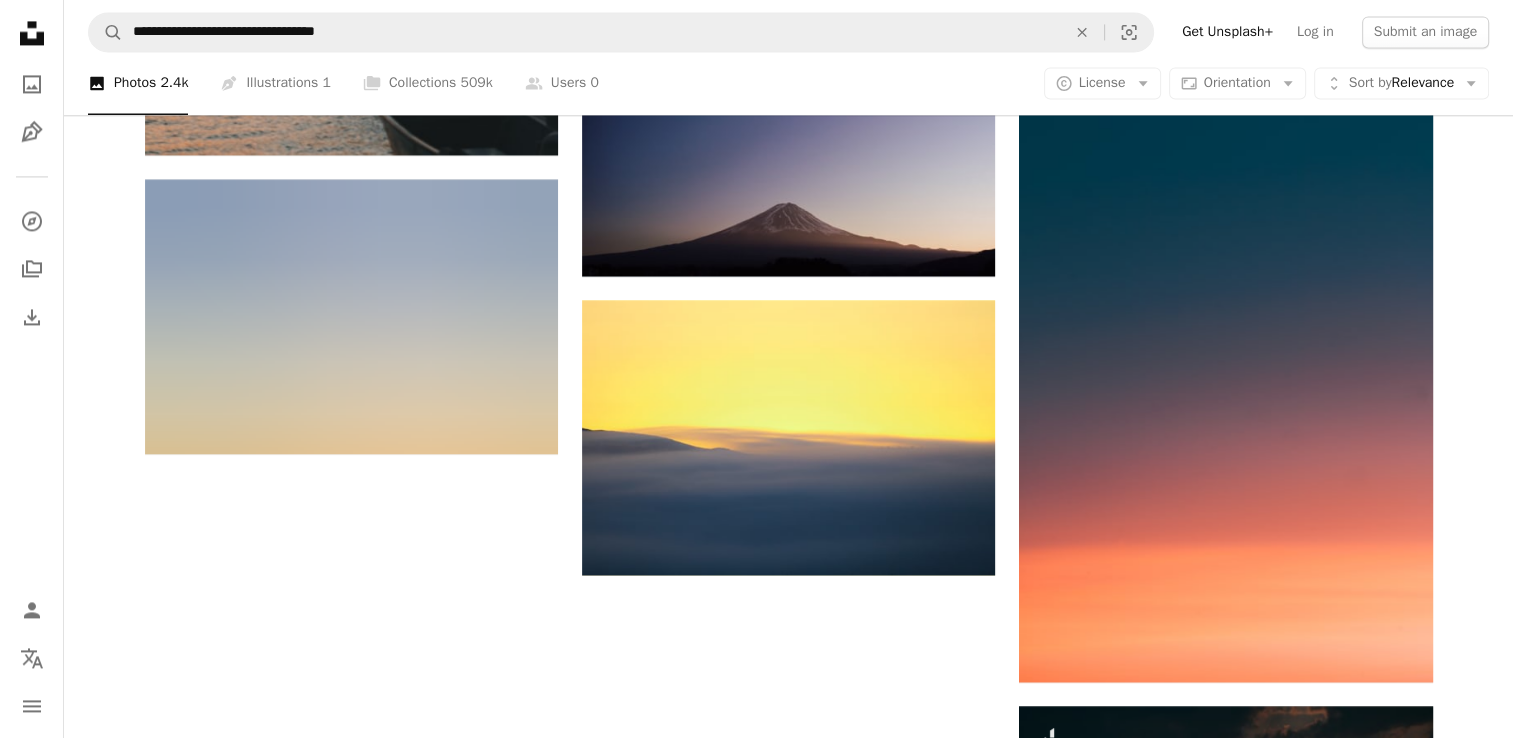 scroll, scrollTop: 3076, scrollLeft: 0, axis: vertical 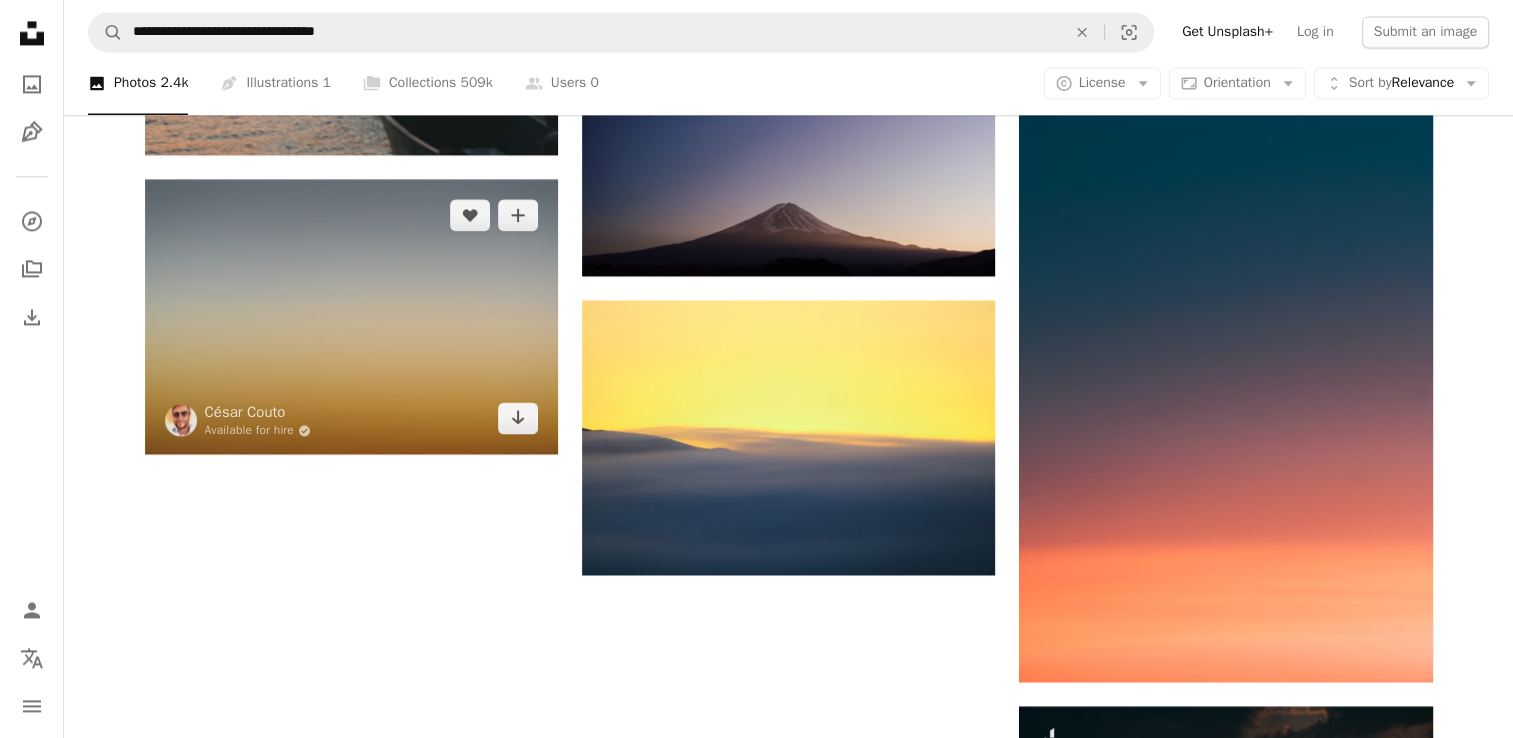 click at bounding box center (351, 316) 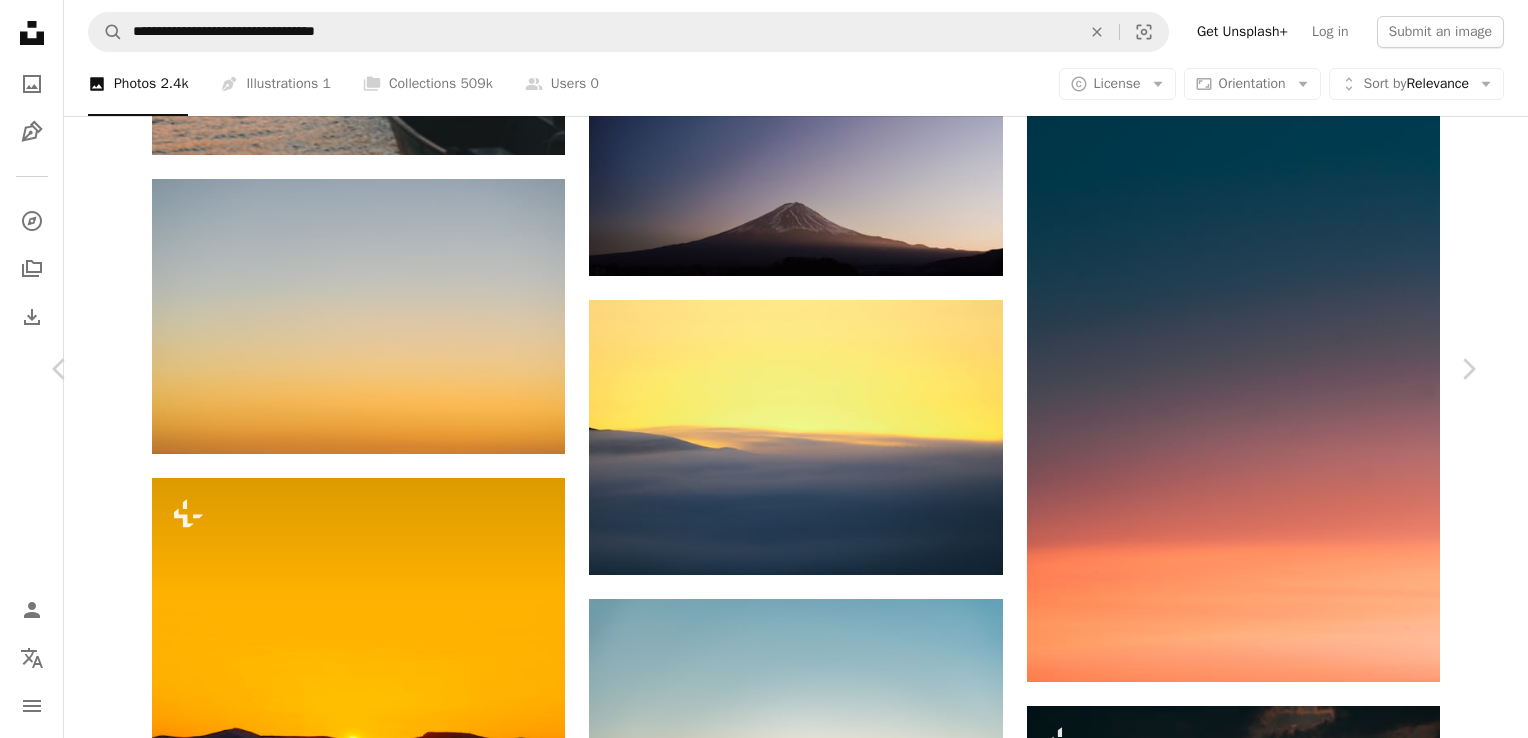 click on "An X shape" at bounding box center [20, 20] 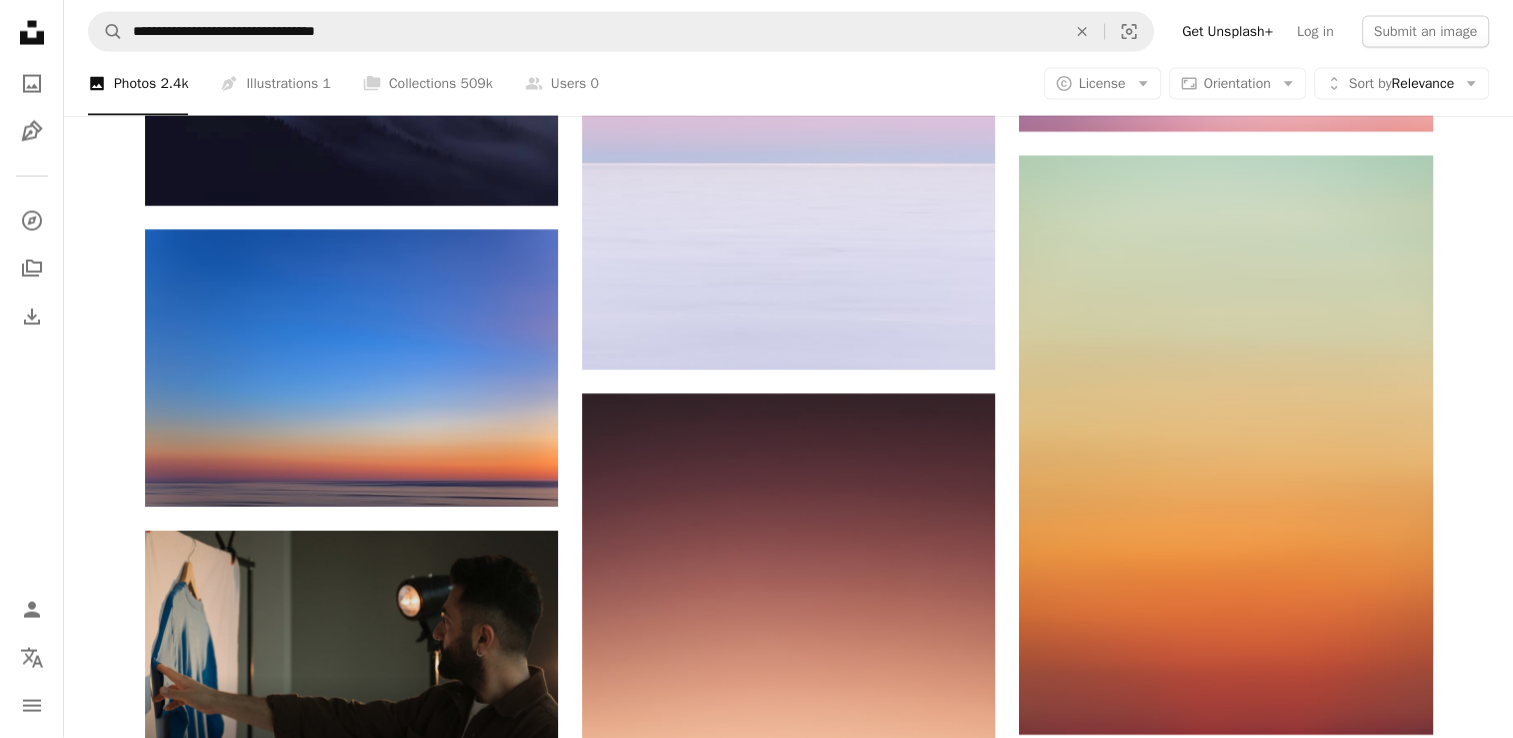 scroll, scrollTop: 4195, scrollLeft: 0, axis: vertical 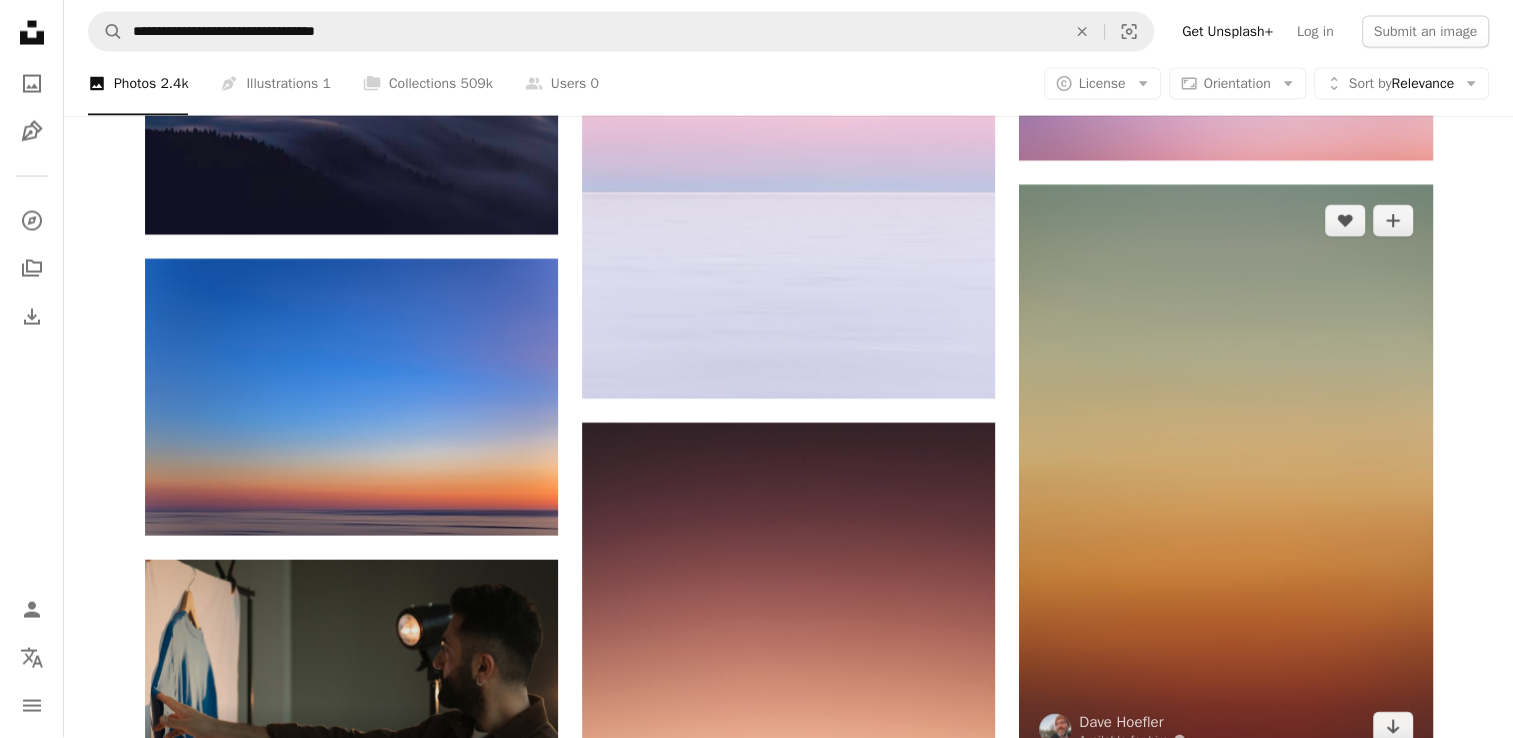click at bounding box center [1225, 474] 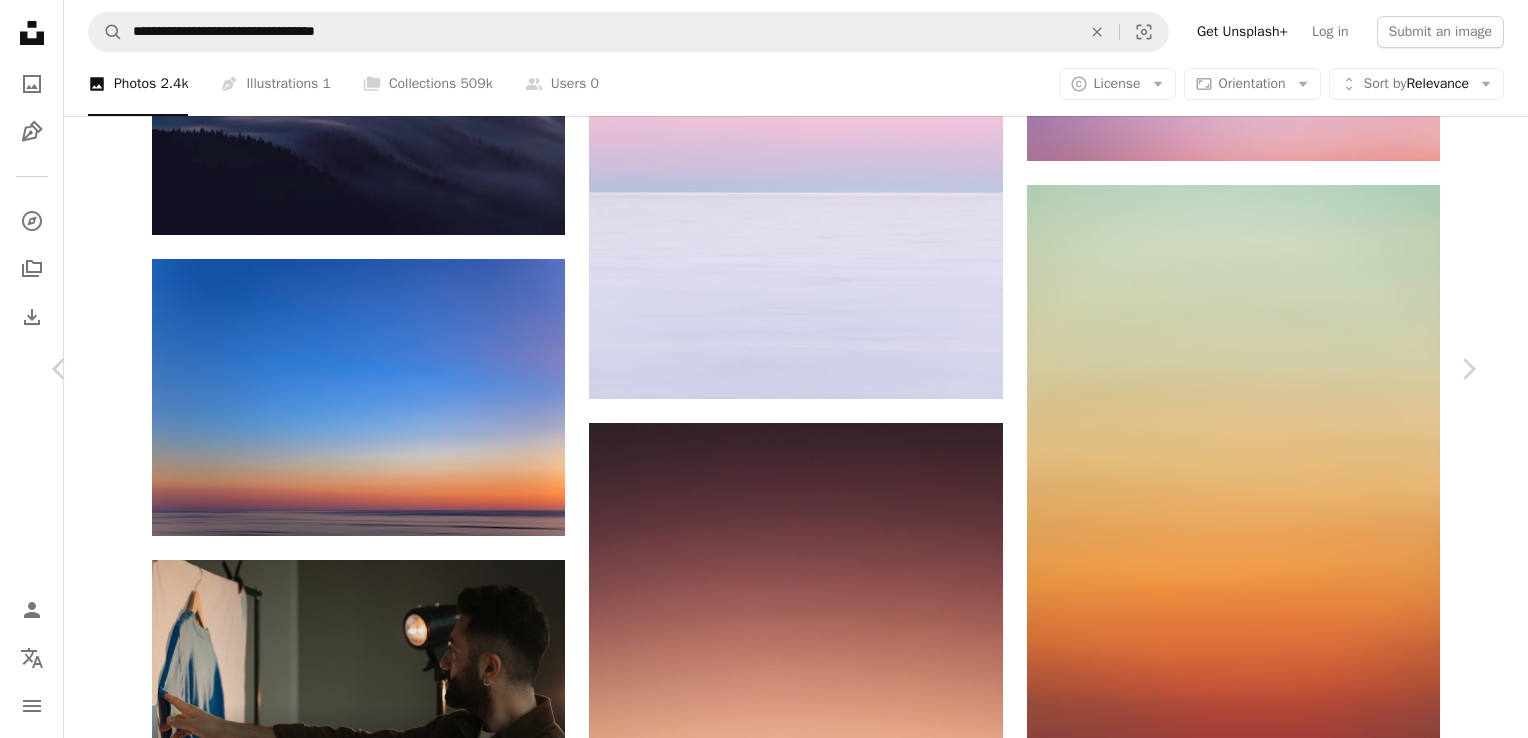 click on "An X shape" at bounding box center [20, 20] 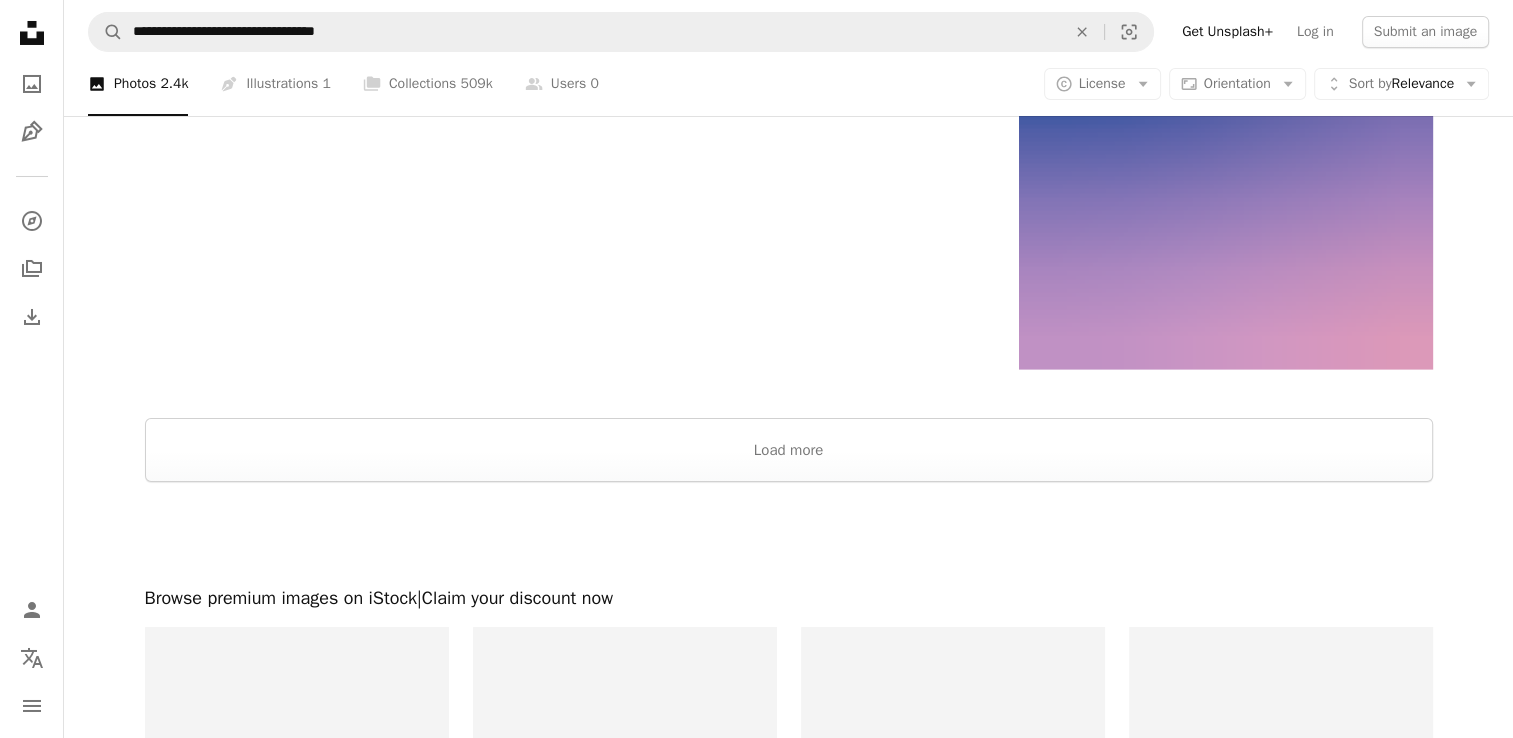 scroll, scrollTop: 7409, scrollLeft: 0, axis: vertical 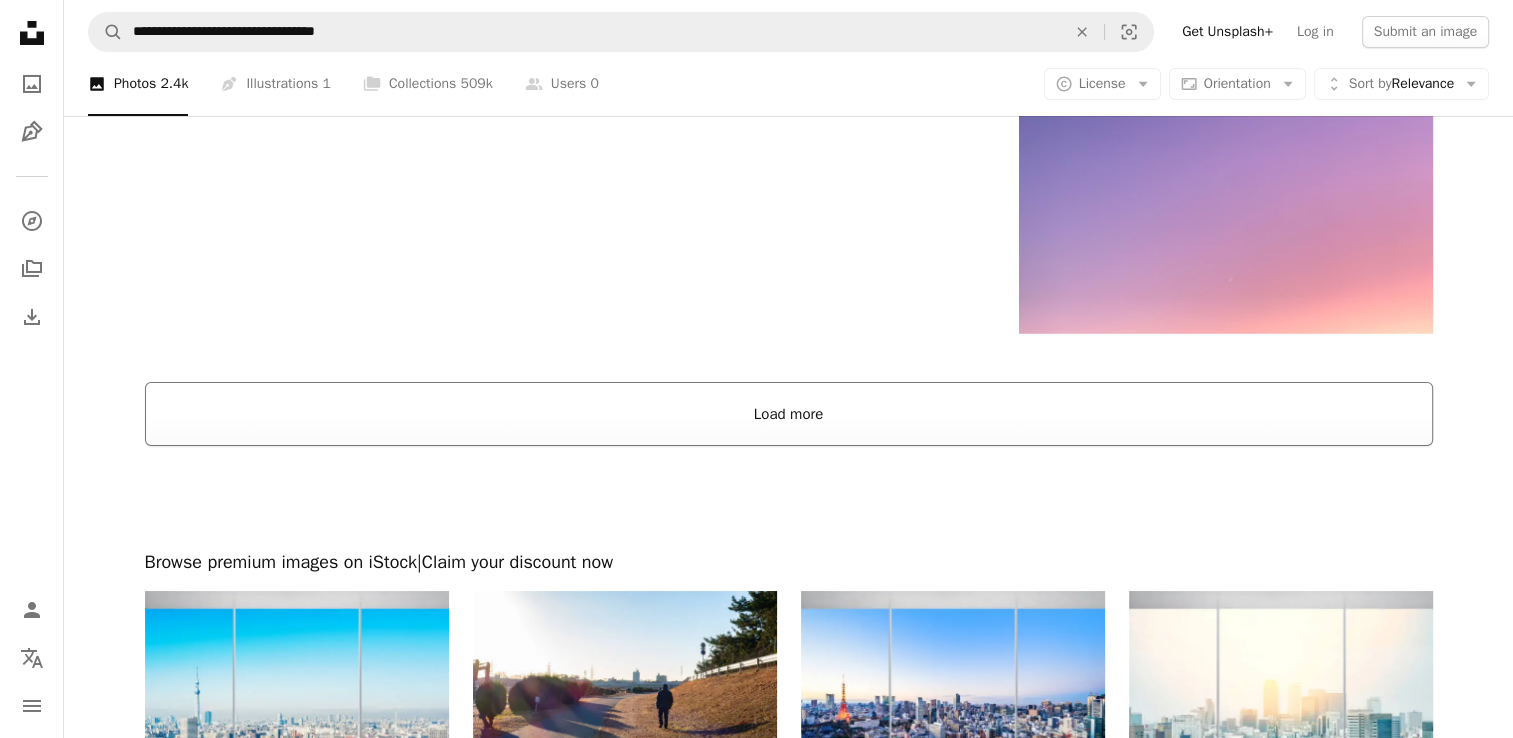 click on "Load more" at bounding box center [789, 414] 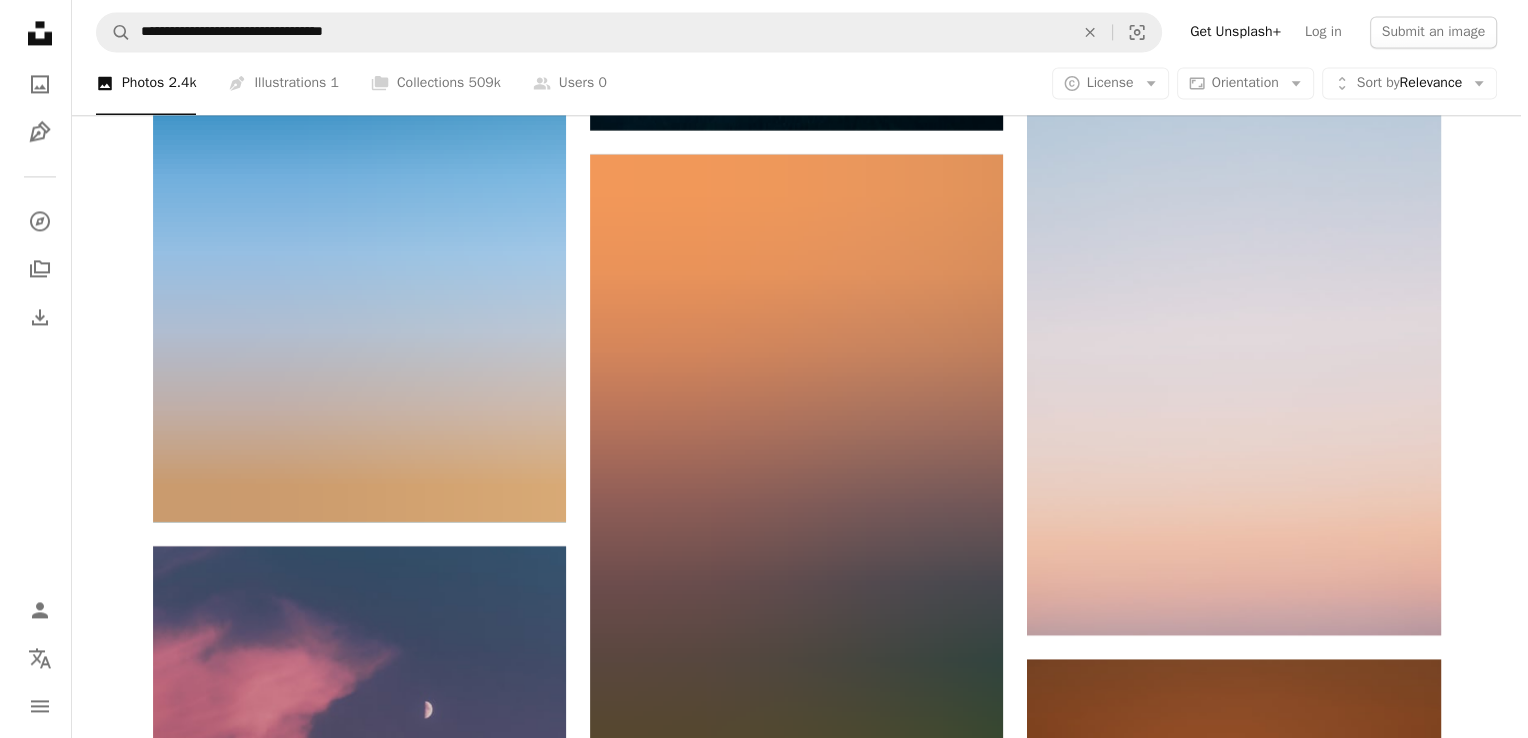 scroll, scrollTop: 10656, scrollLeft: 0, axis: vertical 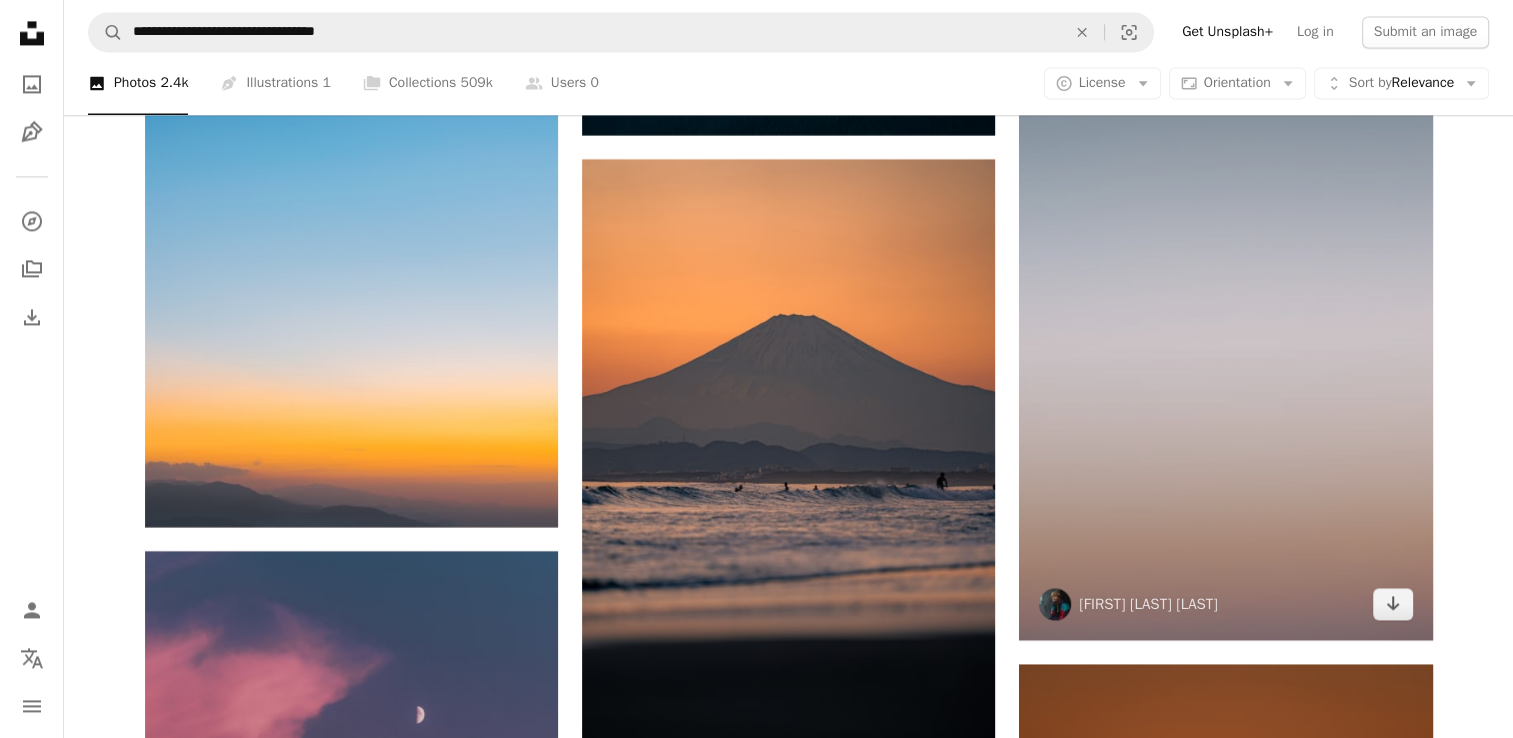 click at bounding box center (1225, 330) 